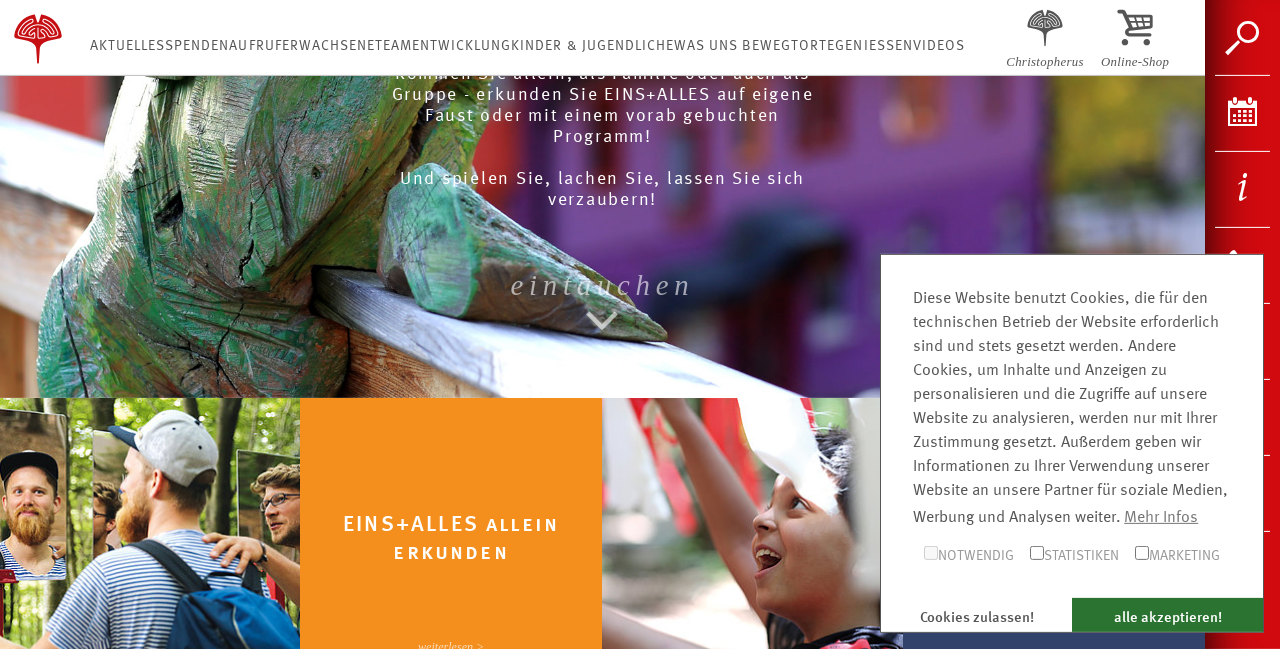 scroll, scrollTop: 416, scrollLeft: 0, axis: vertical 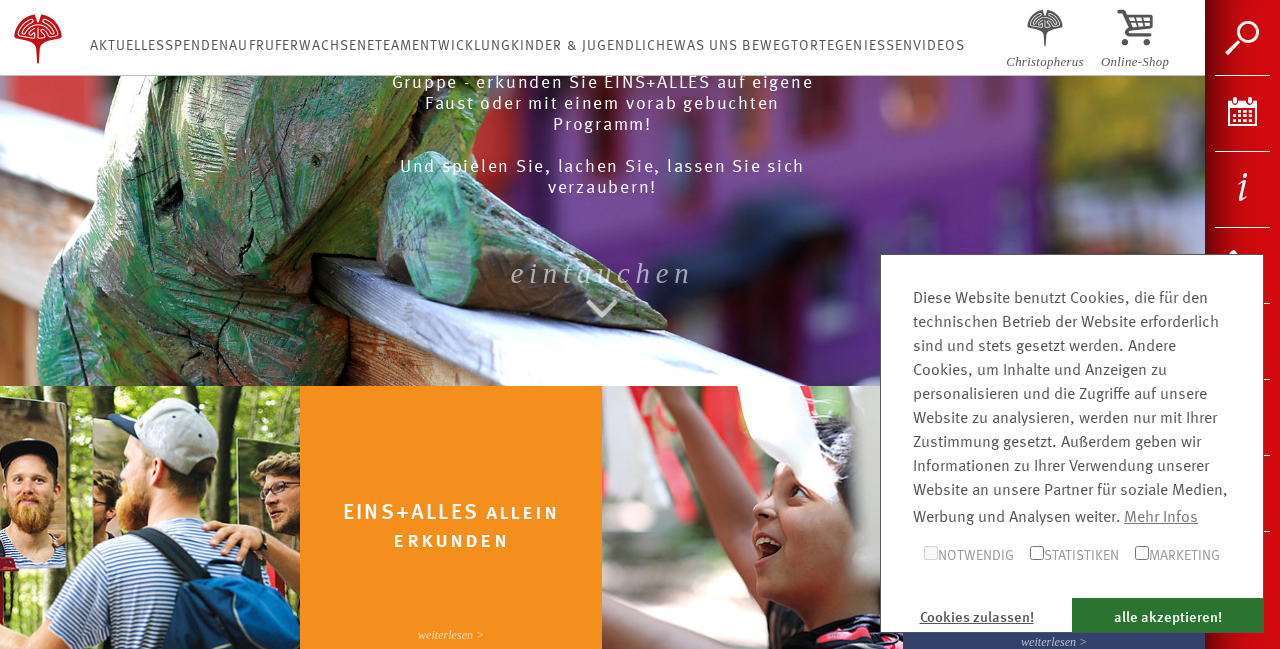 click on "Cookies zulassen!" at bounding box center (976, 615) 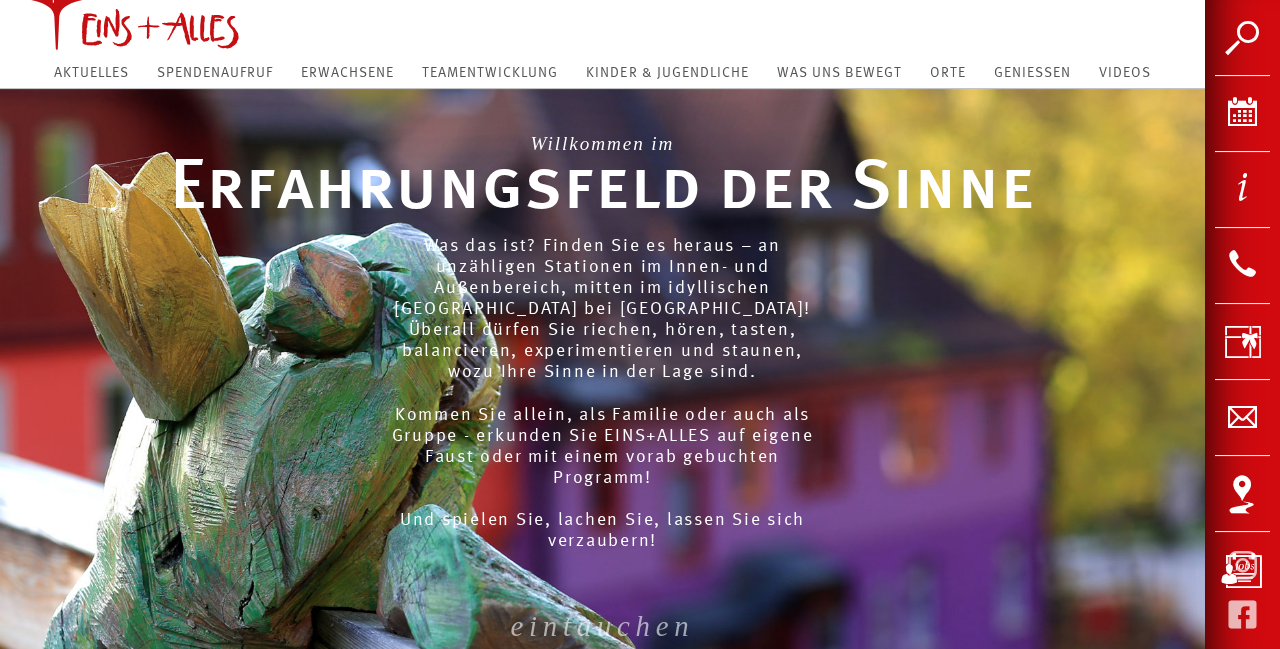 scroll, scrollTop: 104, scrollLeft: 0, axis: vertical 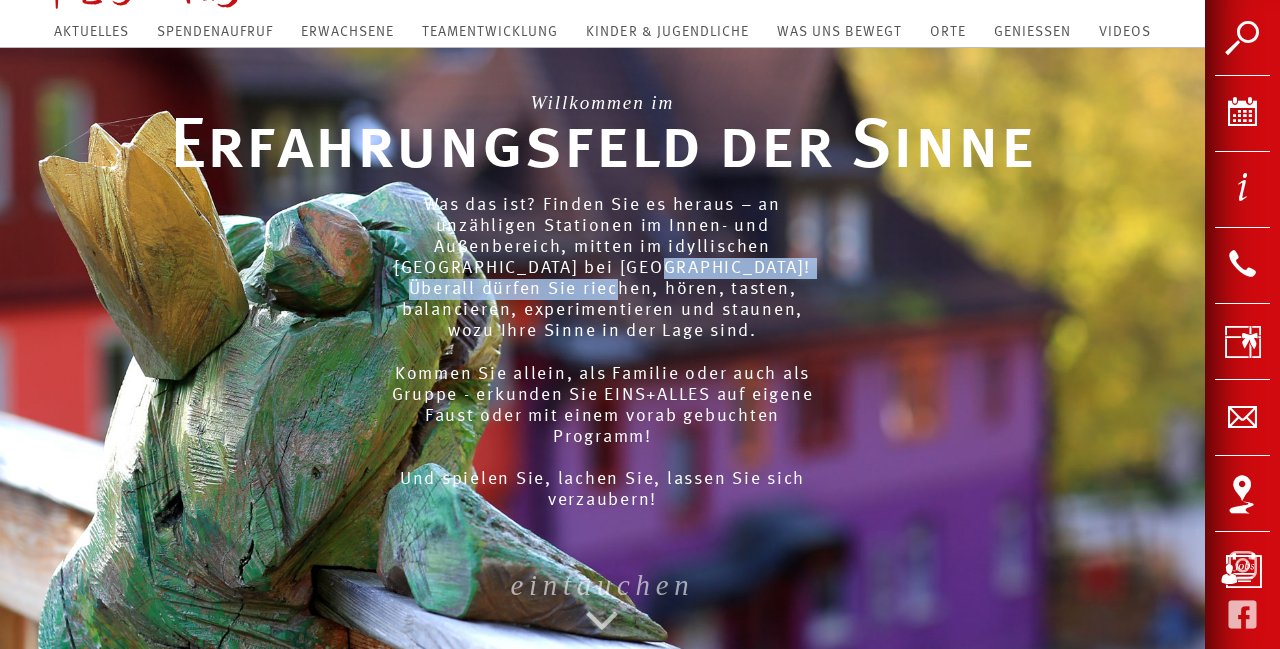click on "Was das ist? Finden Sie es heraus – an unzähligen Stationen im Innen- und Außenbereich,
mitten im idyllischen Schwäbischen Wald bei Welzheim! Überall dürfen Sie riechen, hören, tasten,
balancieren, experimentieren und staunen, wozu Ihre Sinne in der Lage sind.  Kommen Sie allein, als Familie oder auch als Gruppe - erkunden Sie EINS+ALLES auf eigene Faust oder mit einem vorab gebuchten Programm! Und spielen Sie, lachen Sie, lassen Sie sich verzaubern!" at bounding box center [602, 348] 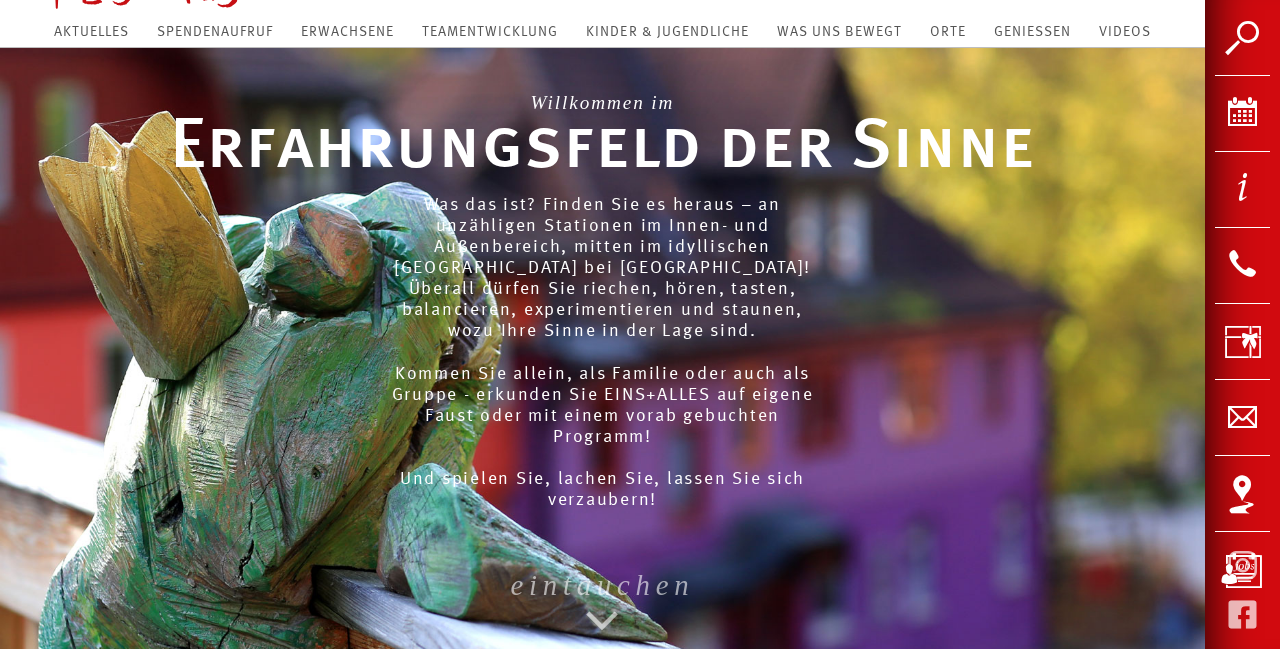 click on "Was das ist? Finden Sie es heraus – an unzähligen Stationen im Innen- und Außenbereich,
mitten im idyllischen Schwäbischen Wald bei Welzheim! Überall dürfen Sie riechen, hören, tasten,
balancieren, experimentieren und staunen, wozu Ihre Sinne in der Lage sind.  Kommen Sie allein, als Familie oder auch als Gruppe - erkunden Sie EINS+ALLES auf eigene Faust oder mit einem vorab gebuchten Programm! Und spielen Sie, lachen Sie, lassen Sie sich verzaubern!" at bounding box center [602, 348] 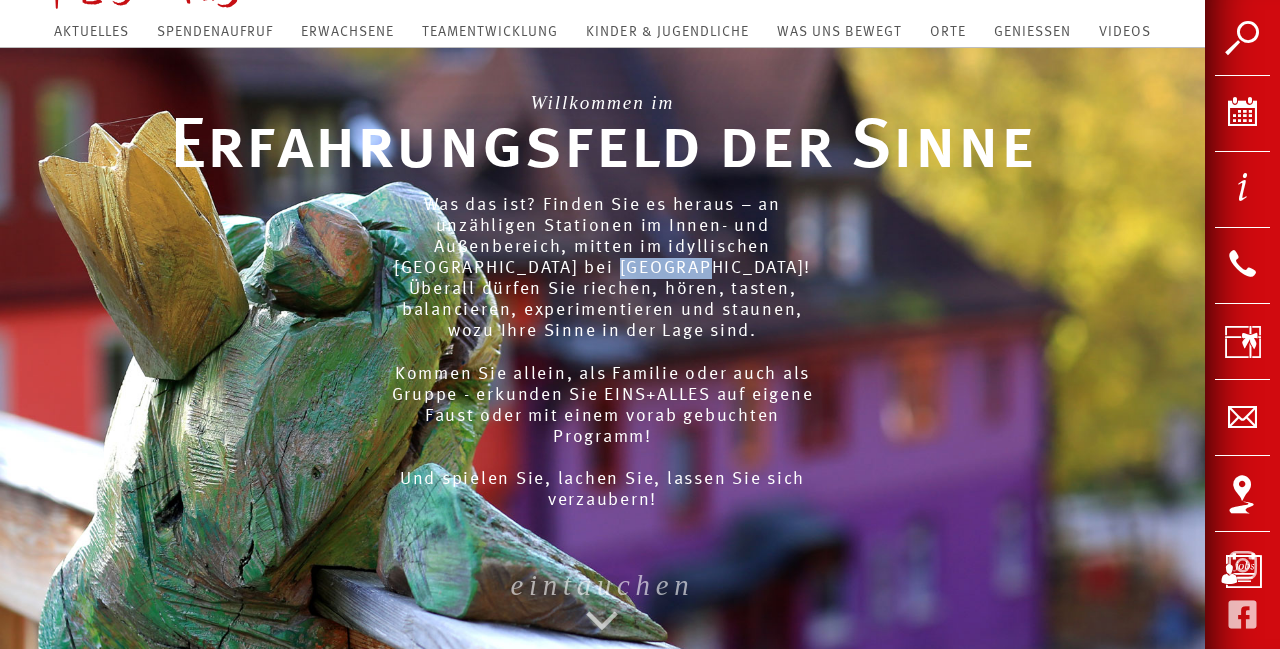 click on "Was das ist? Finden Sie es heraus – an unzähligen Stationen im Innen- und Außenbereich,
mitten im idyllischen Schwäbischen Wald bei Welzheim! Überall dürfen Sie riechen, hören, tasten,
balancieren, experimentieren und staunen, wozu Ihre Sinne in der Lage sind.  Kommen Sie allein, als Familie oder auch als Gruppe - erkunden Sie EINS+ALLES auf eigene Faust oder mit einem vorab gebuchten Programm! Und spielen Sie, lachen Sie, lassen Sie sich verzaubern!" at bounding box center (602, 348) 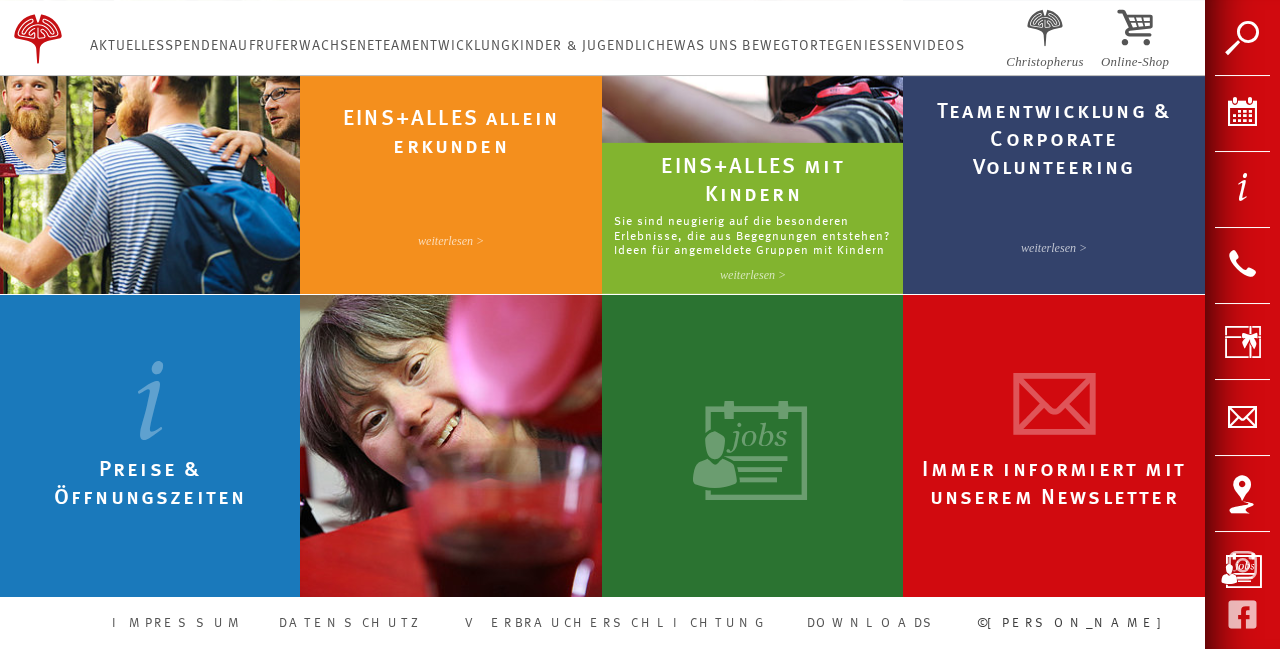 scroll, scrollTop: 811, scrollLeft: 0, axis: vertical 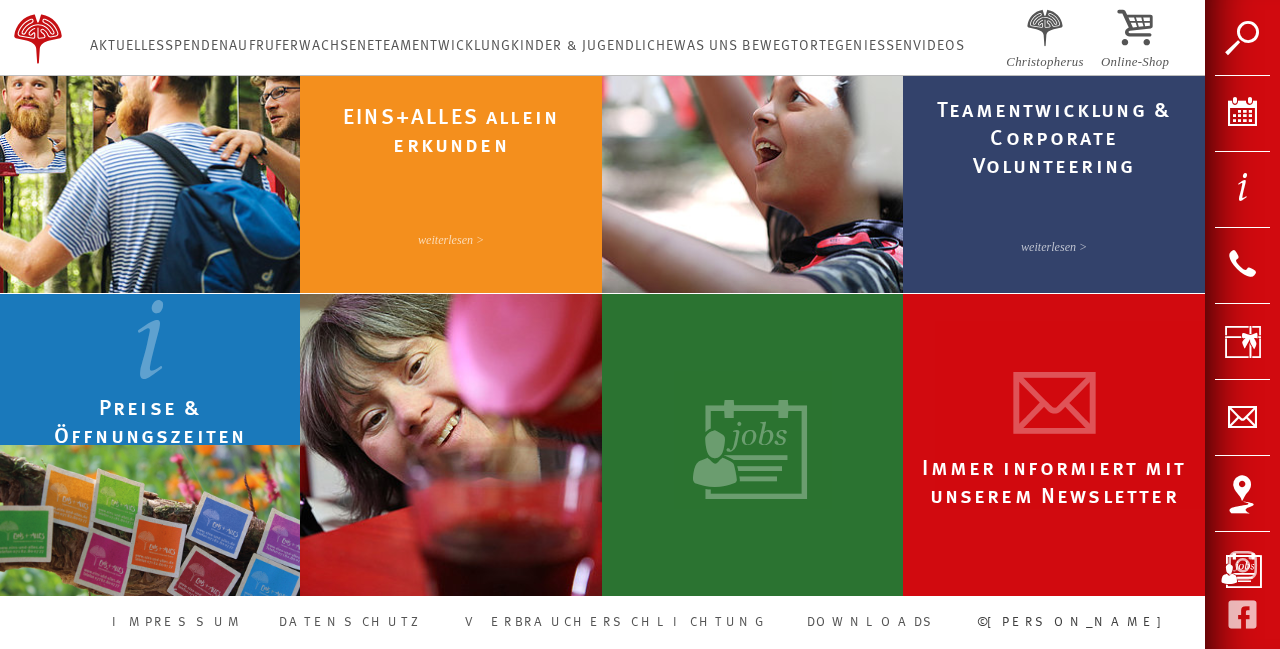 click at bounding box center (150, 377) 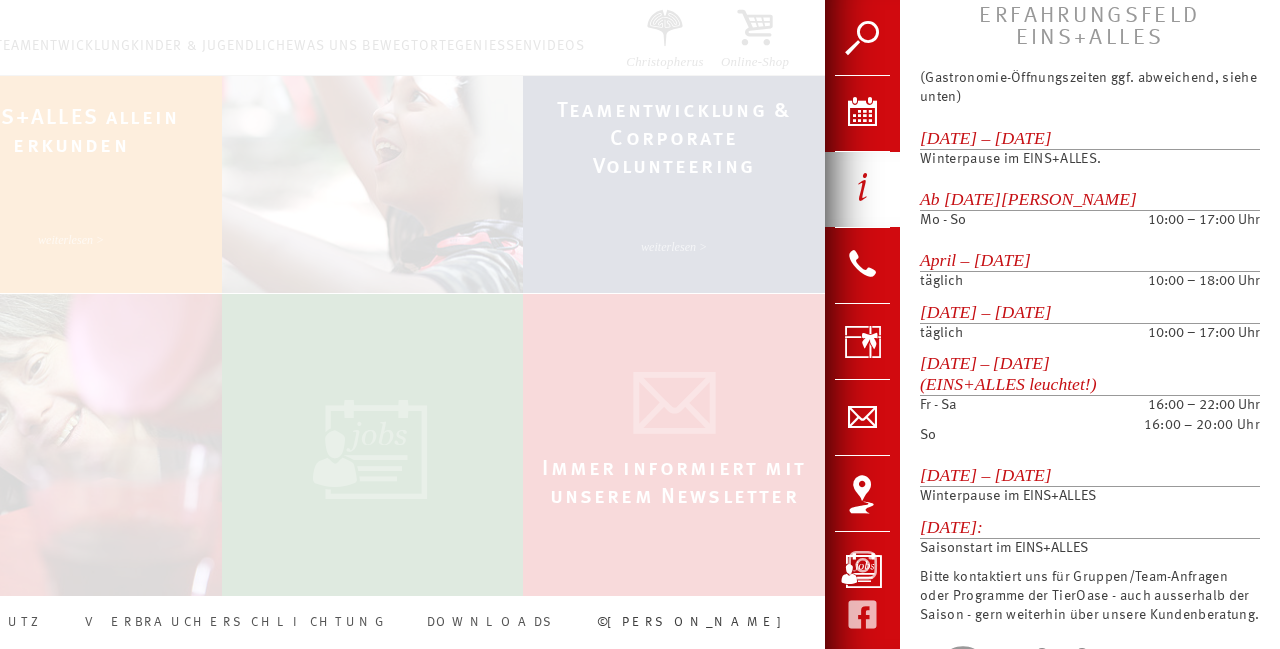 scroll, scrollTop: 576, scrollLeft: 0, axis: vertical 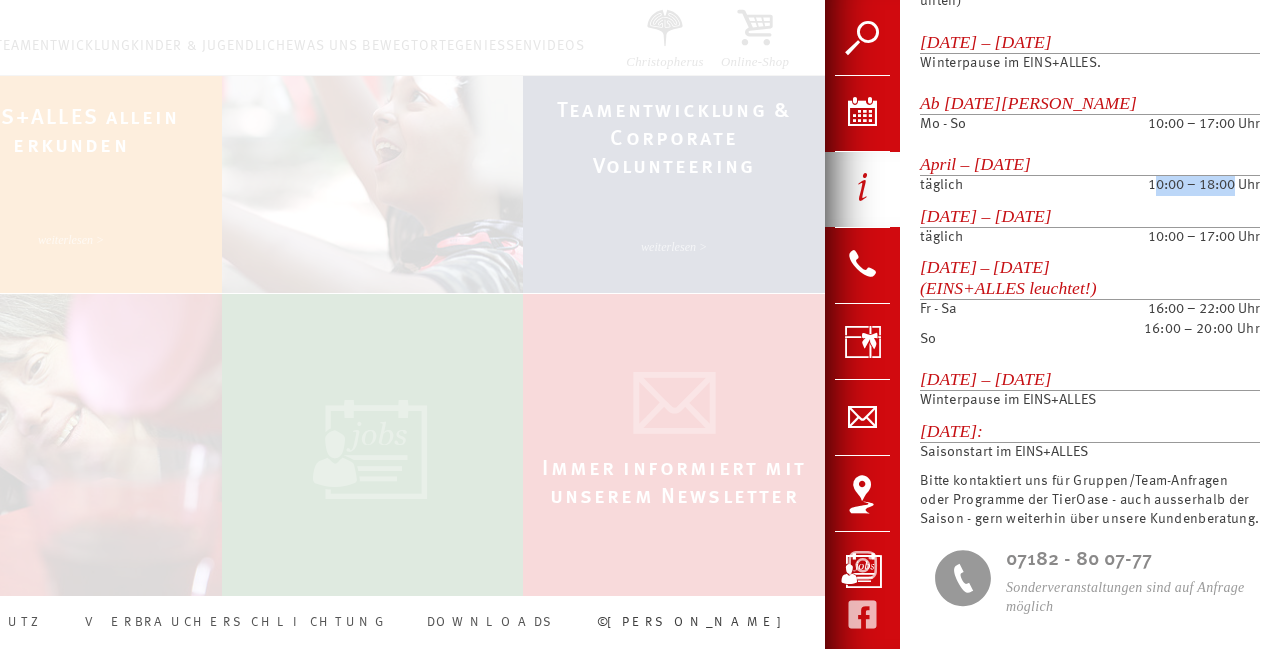 drag, startPoint x: 1156, startPoint y: 185, endPoint x: 1233, endPoint y: 191, distance: 77.23341 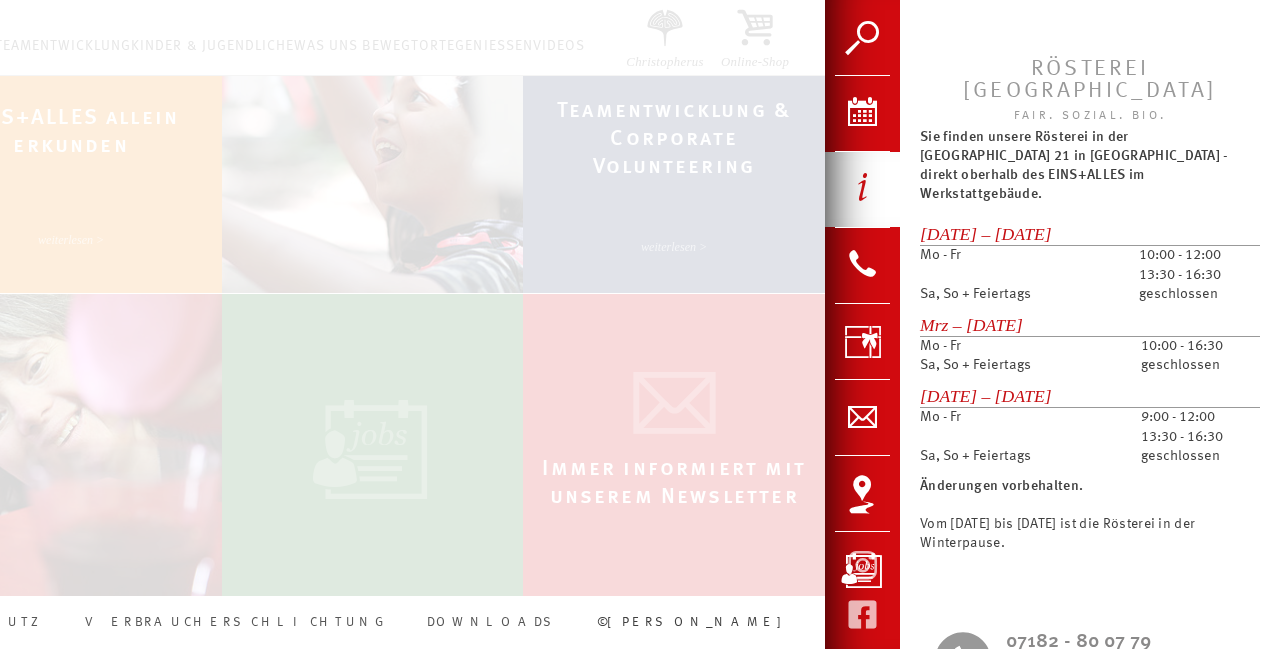 scroll, scrollTop: 2155, scrollLeft: 0, axis: vertical 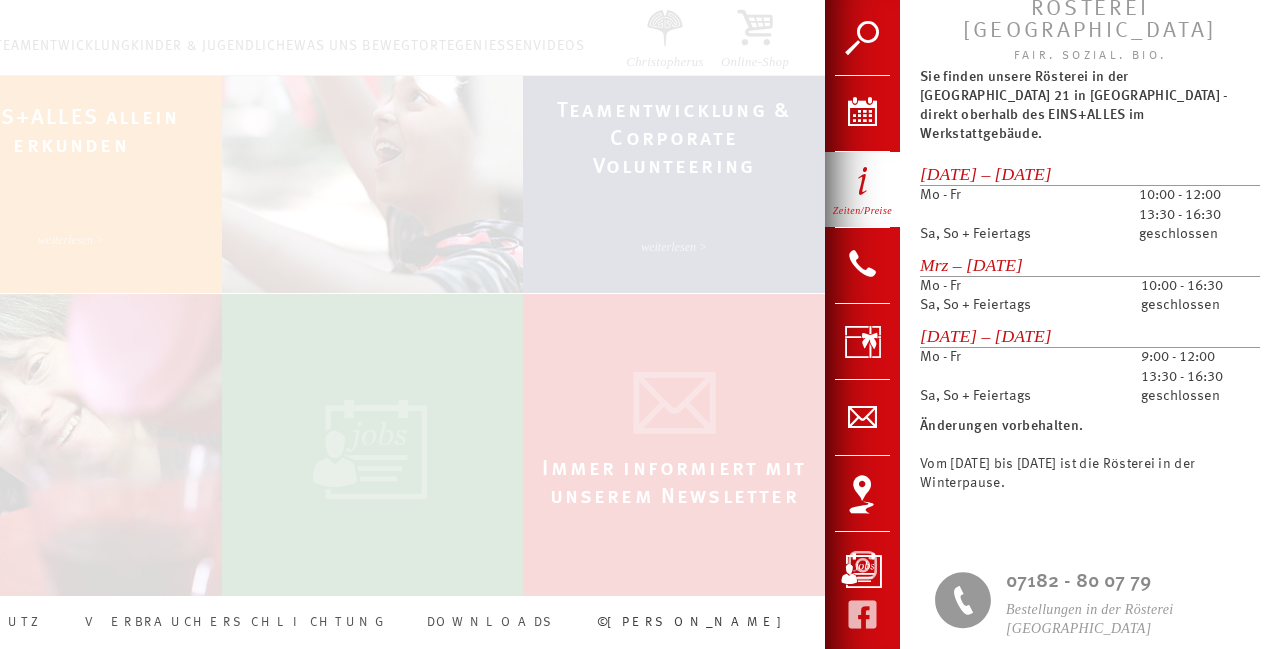 click on "Zeiten/Preise" at bounding box center (862, 189) 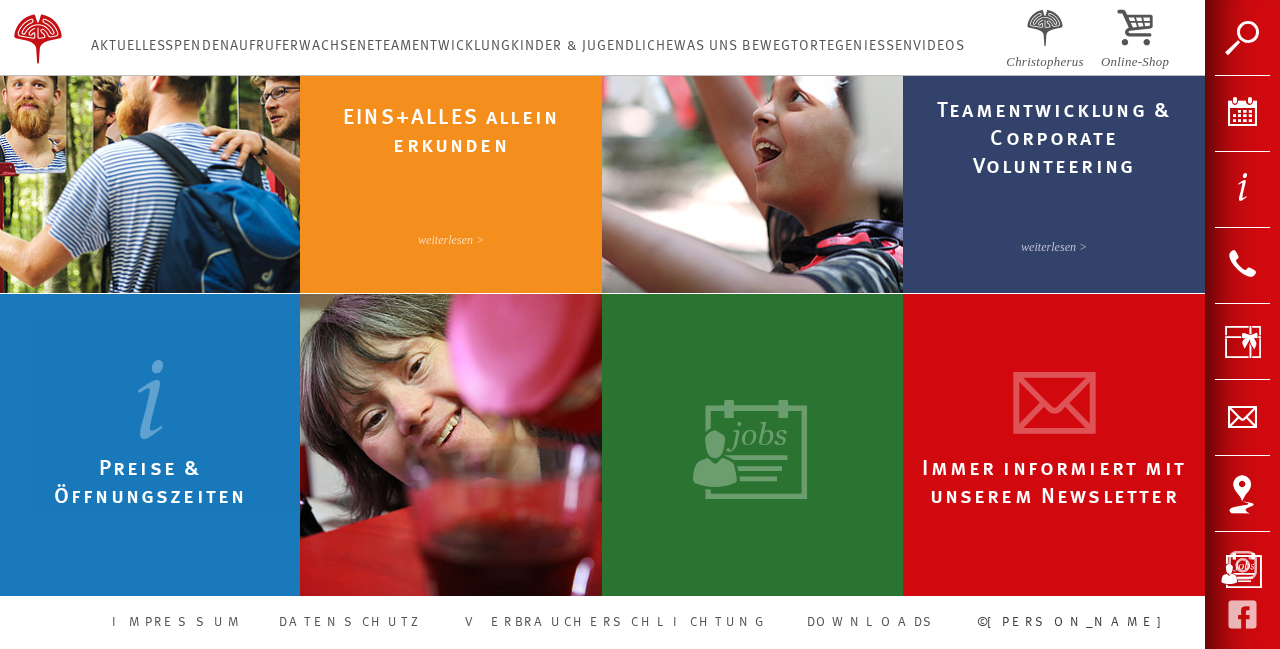 click at bounding box center [150, 438] 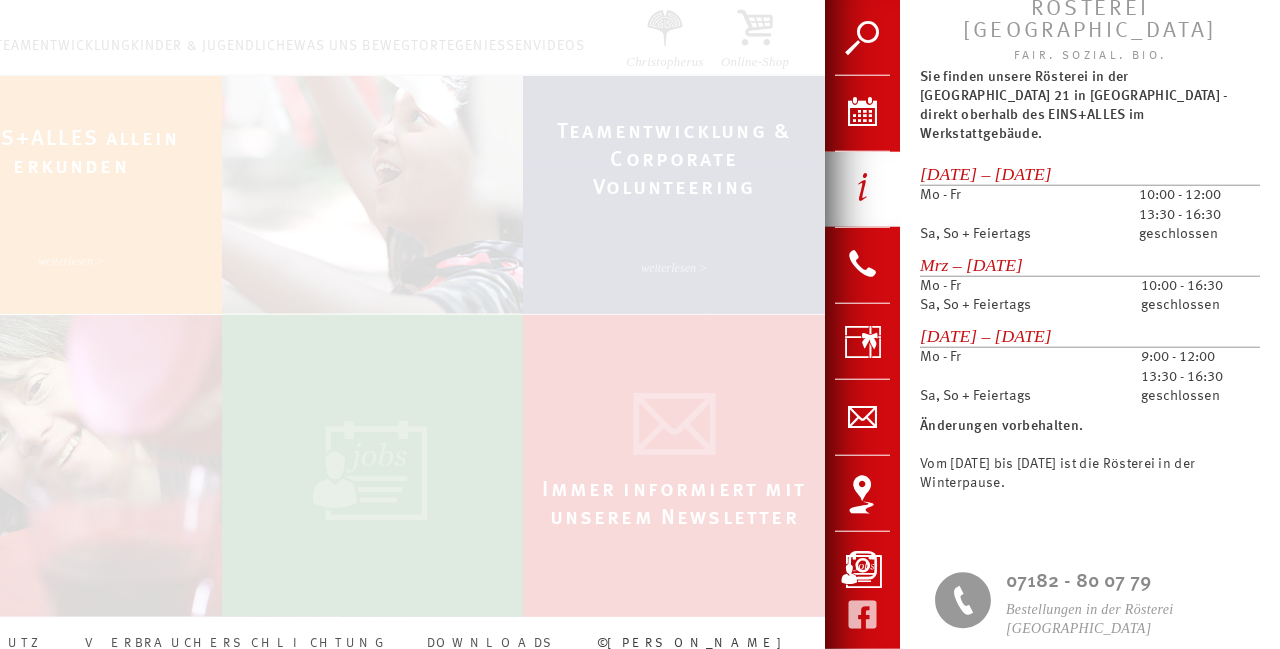 scroll, scrollTop: 187, scrollLeft: 0, axis: vertical 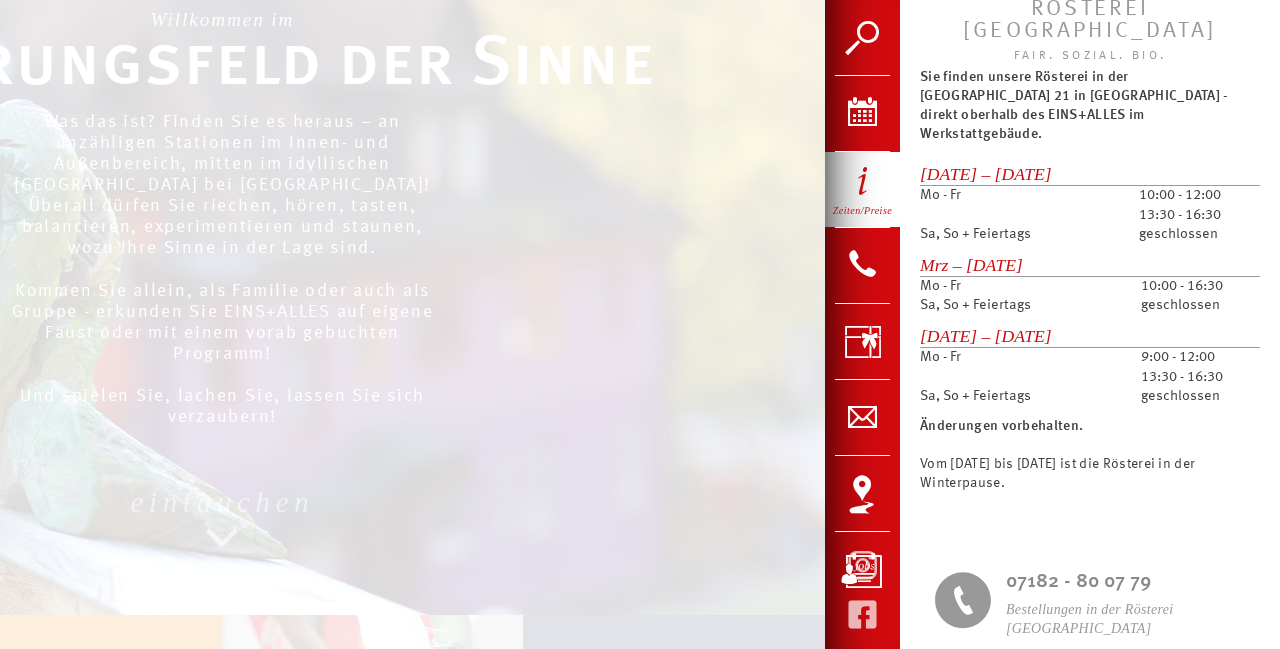 click on "Zeiten/Preise" at bounding box center [862, 189] 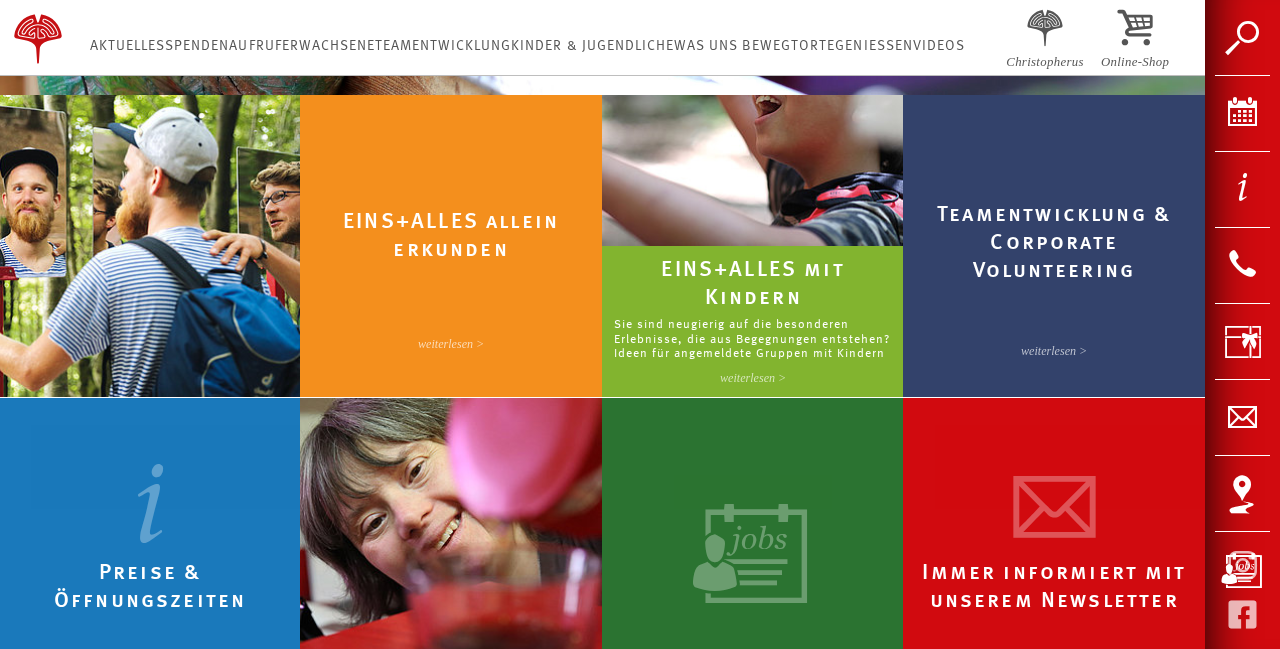 scroll, scrollTop: 811, scrollLeft: 0, axis: vertical 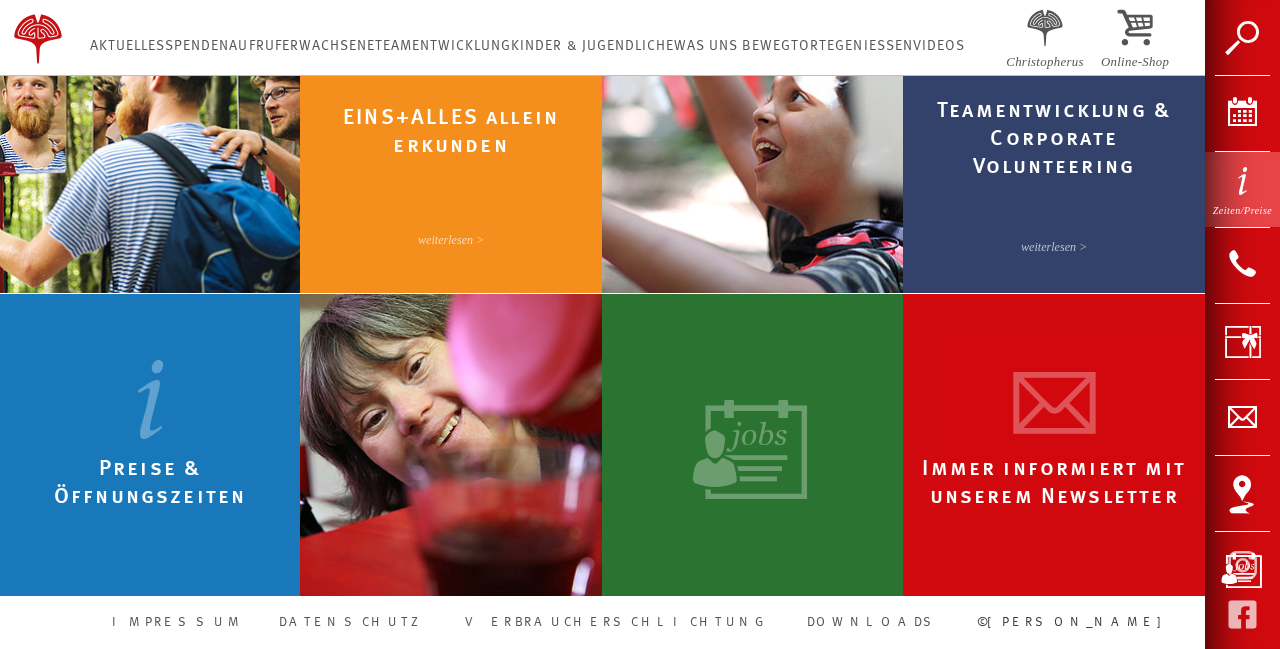 click on "Zeiten/Preise" at bounding box center (1242, 189) 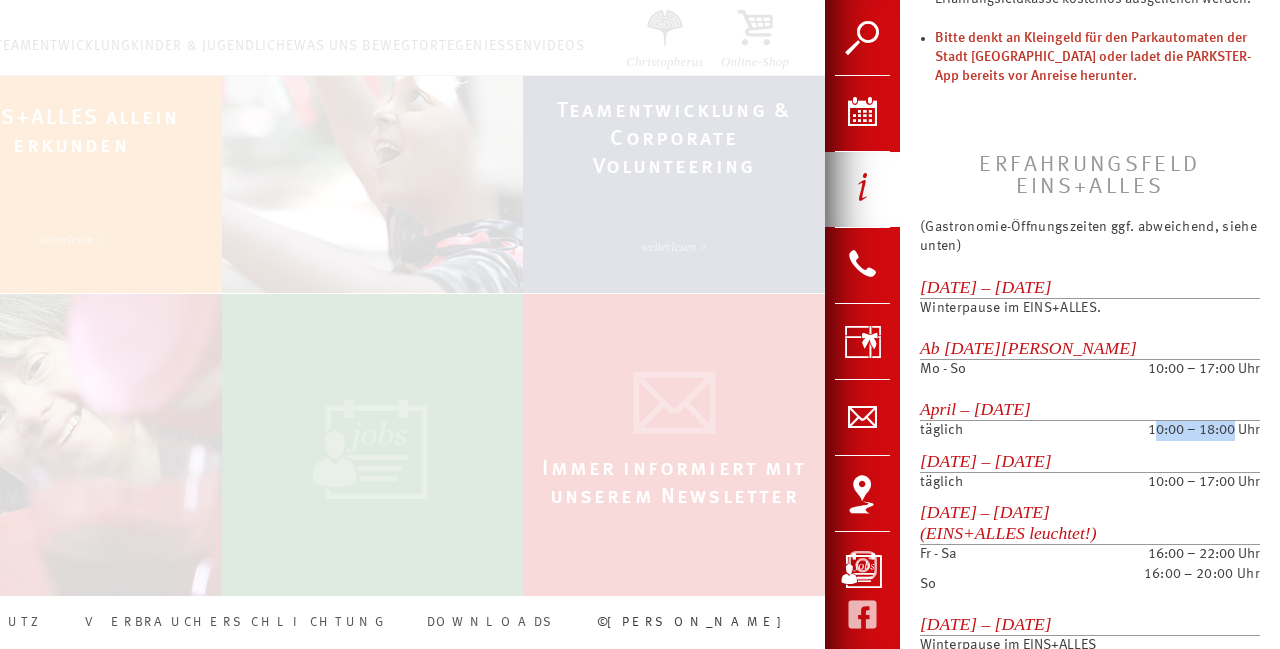 scroll, scrollTop: 0, scrollLeft: 0, axis: both 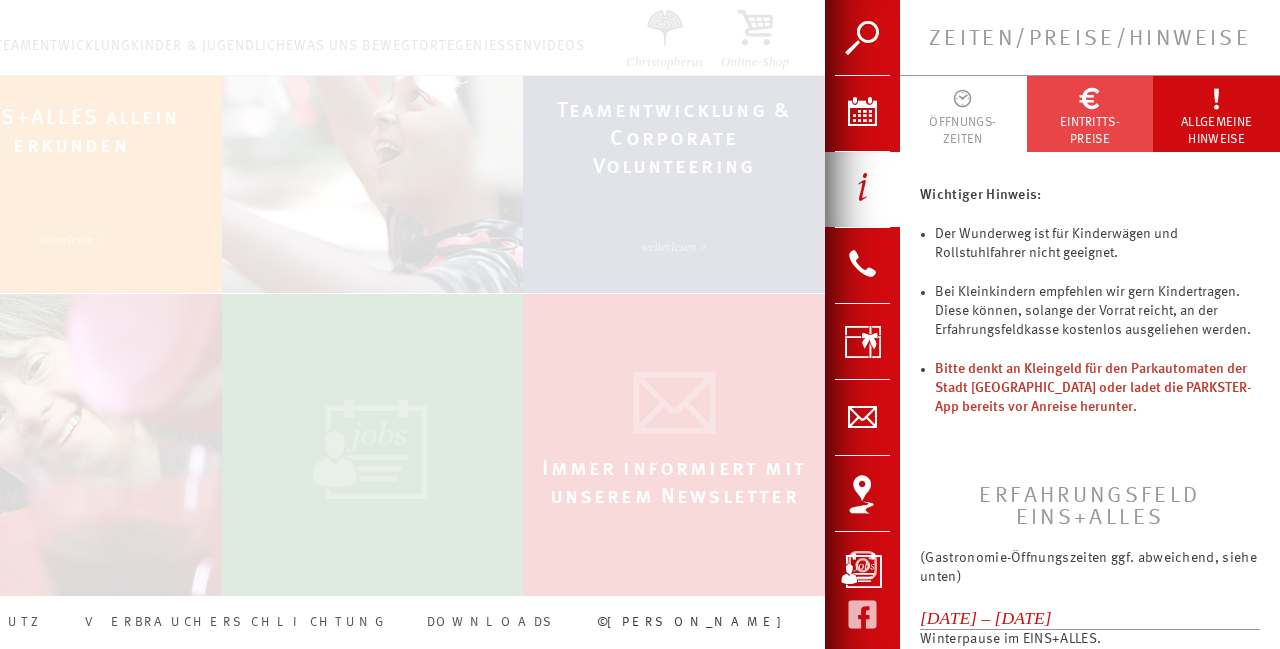 click on "EINTRITTS- PREISE" at bounding box center [1090, 131] 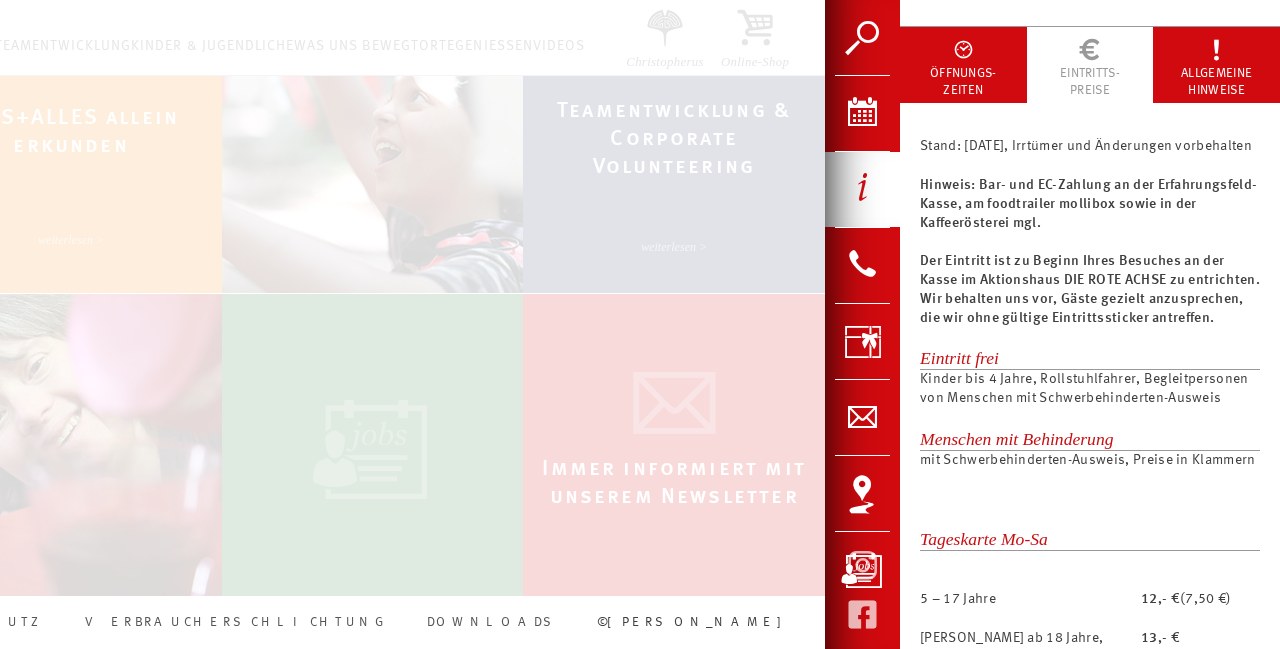 scroll, scrollTop: 0, scrollLeft: 0, axis: both 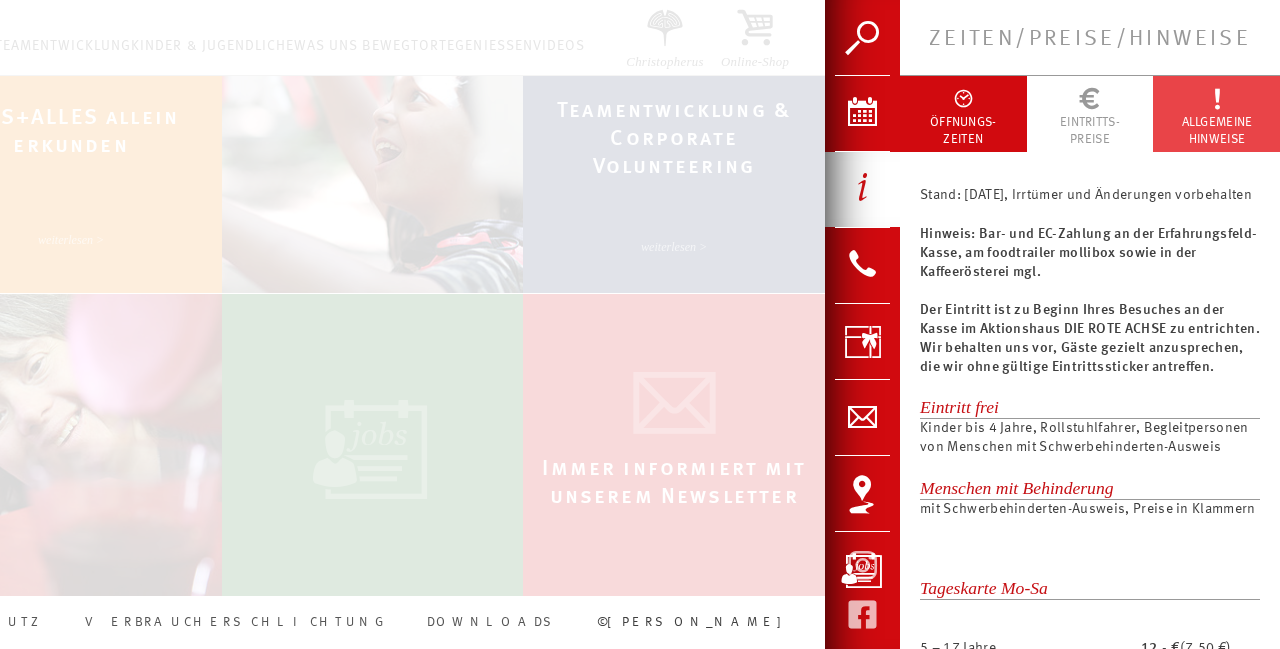 click at bounding box center [1217, 95] 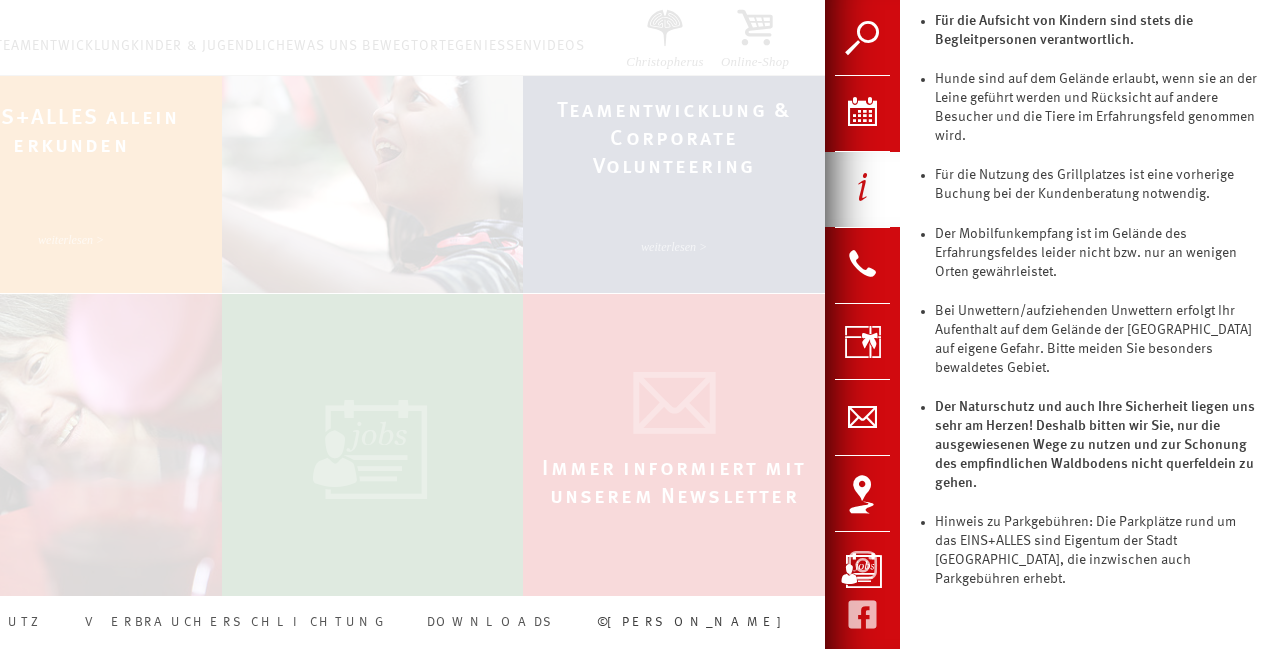 scroll, scrollTop: 797, scrollLeft: 0, axis: vertical 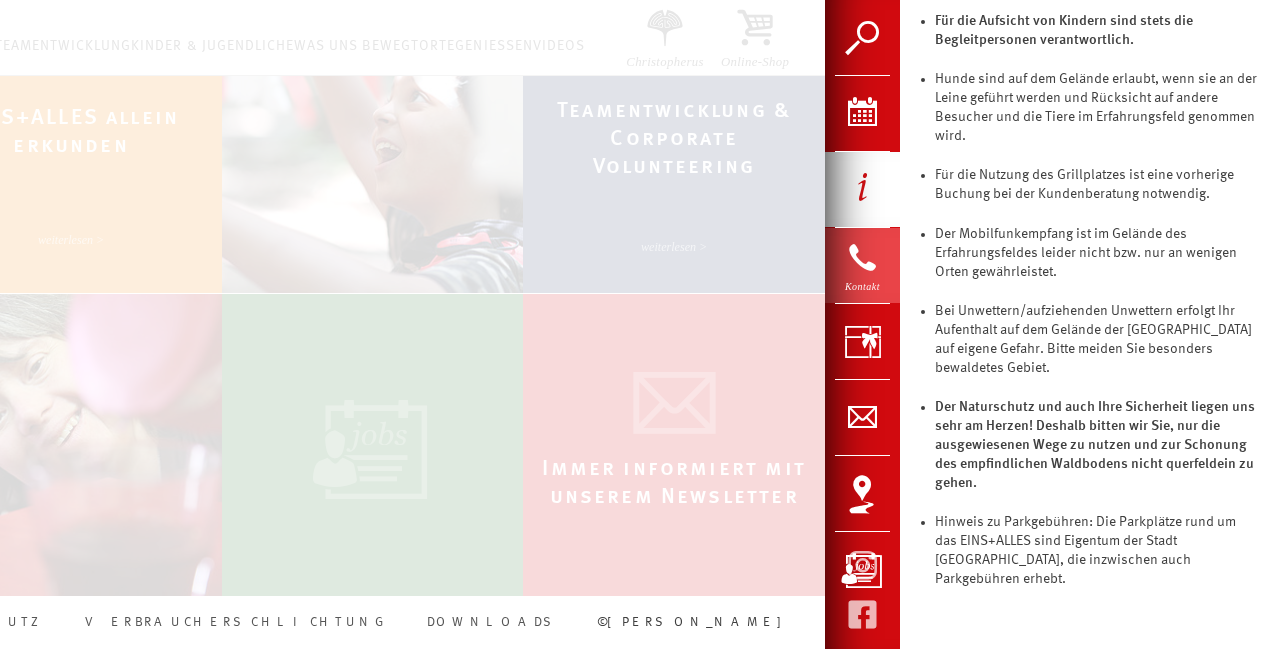click on "Kontakt" at bounding box center (862, 265) 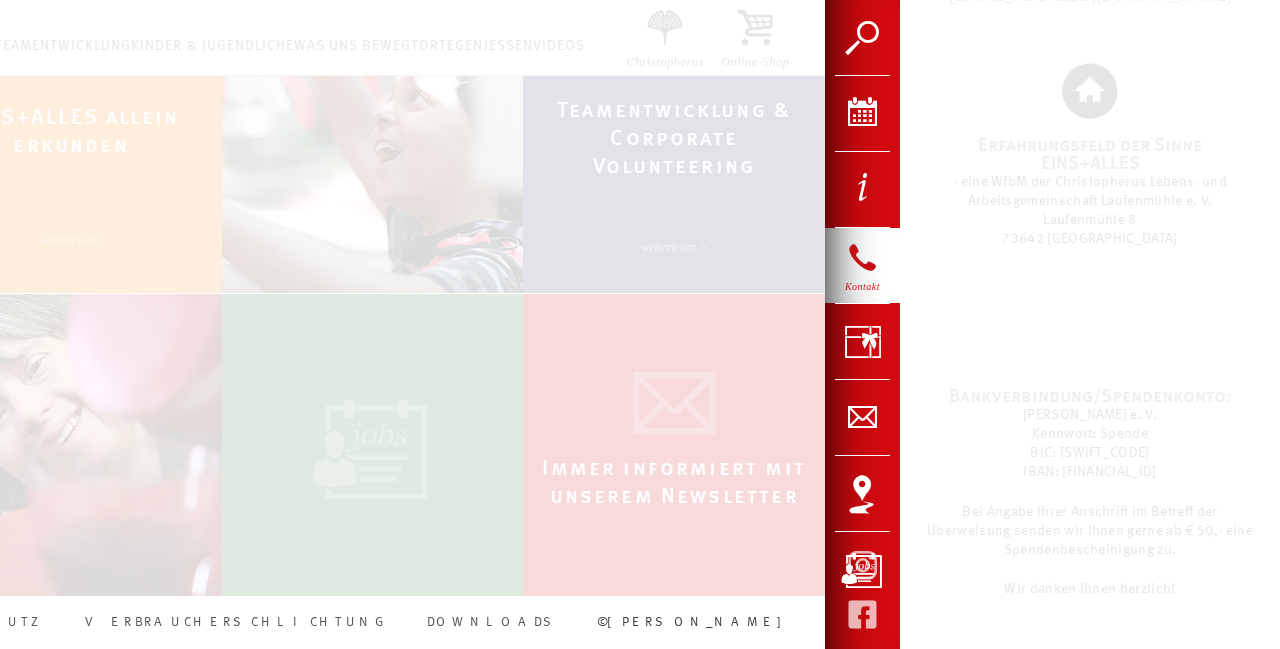 scroll, scrollTop: 779, scrollLeft: 0, axis: vertical 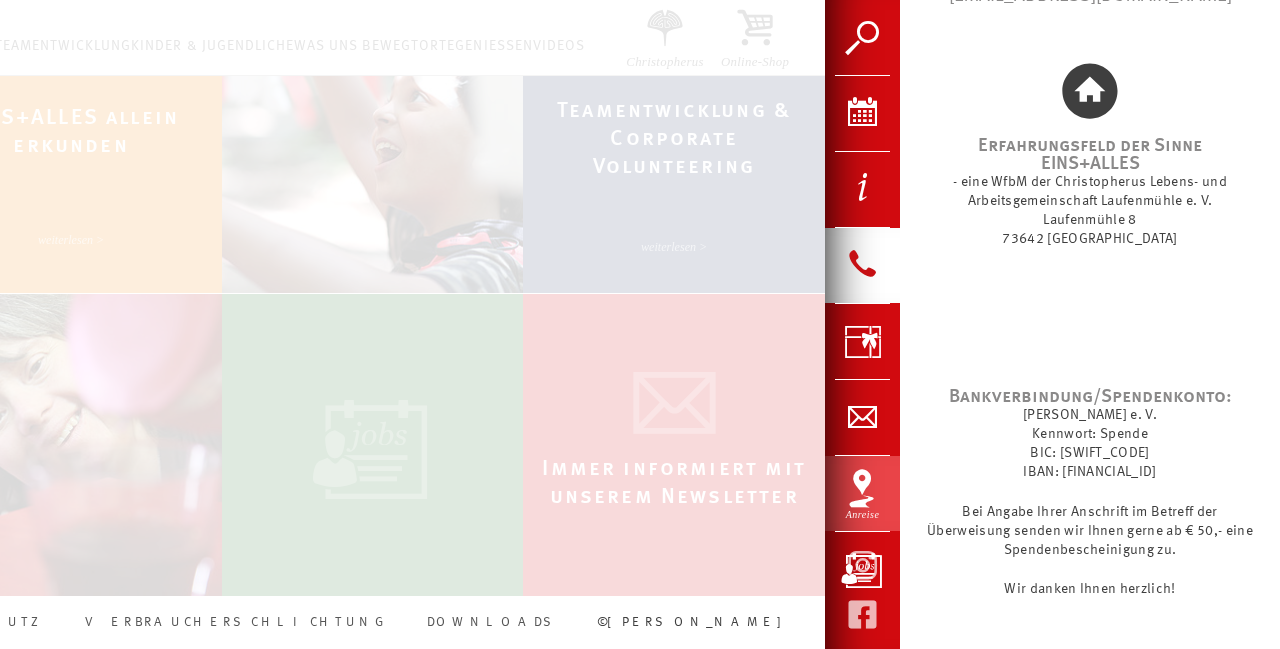 click on "Anreise" at bounding box center (862, 493) 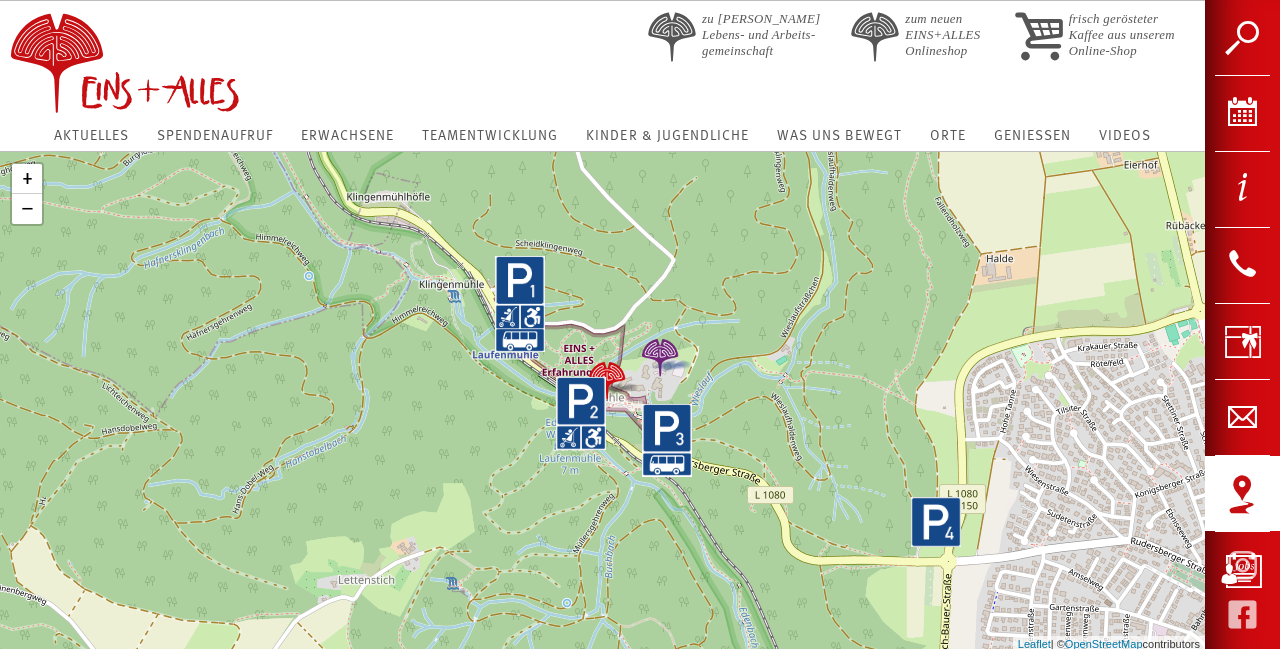 scroll, scrollTop: 0, scrollLeft: 0, axis: both 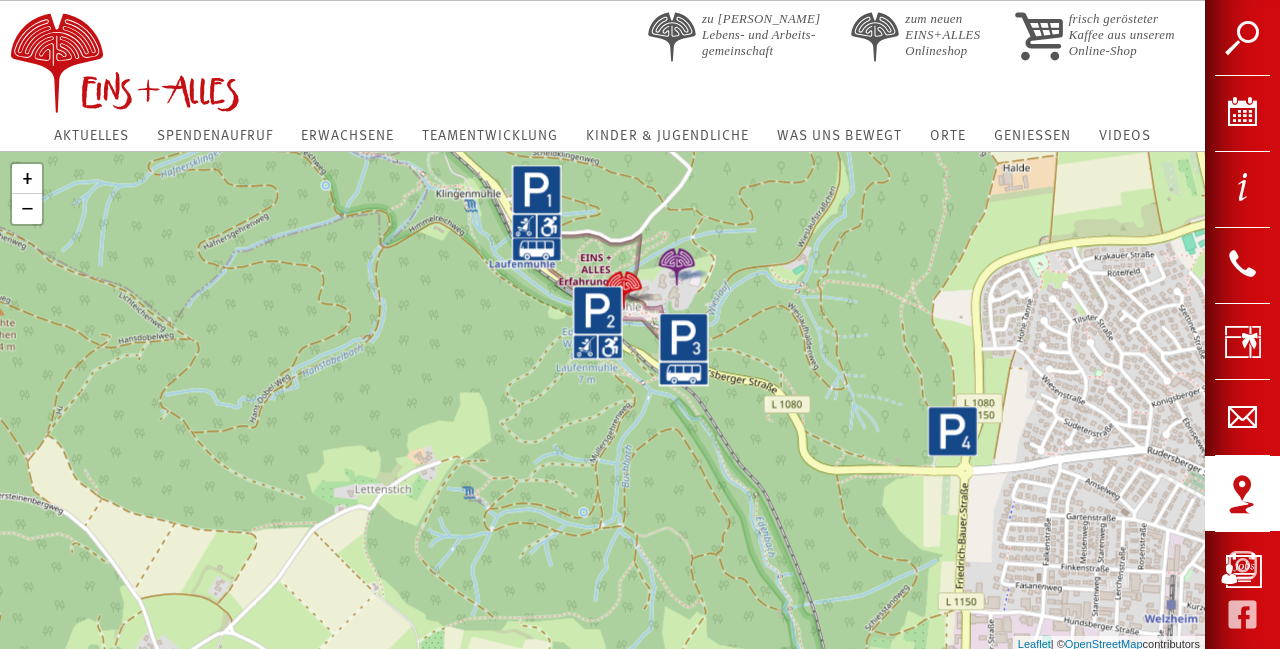 drag, startPoint x: 744, startPoint y: 307, endPoint x: 760, endPoint y: 212, distance: 96.337944 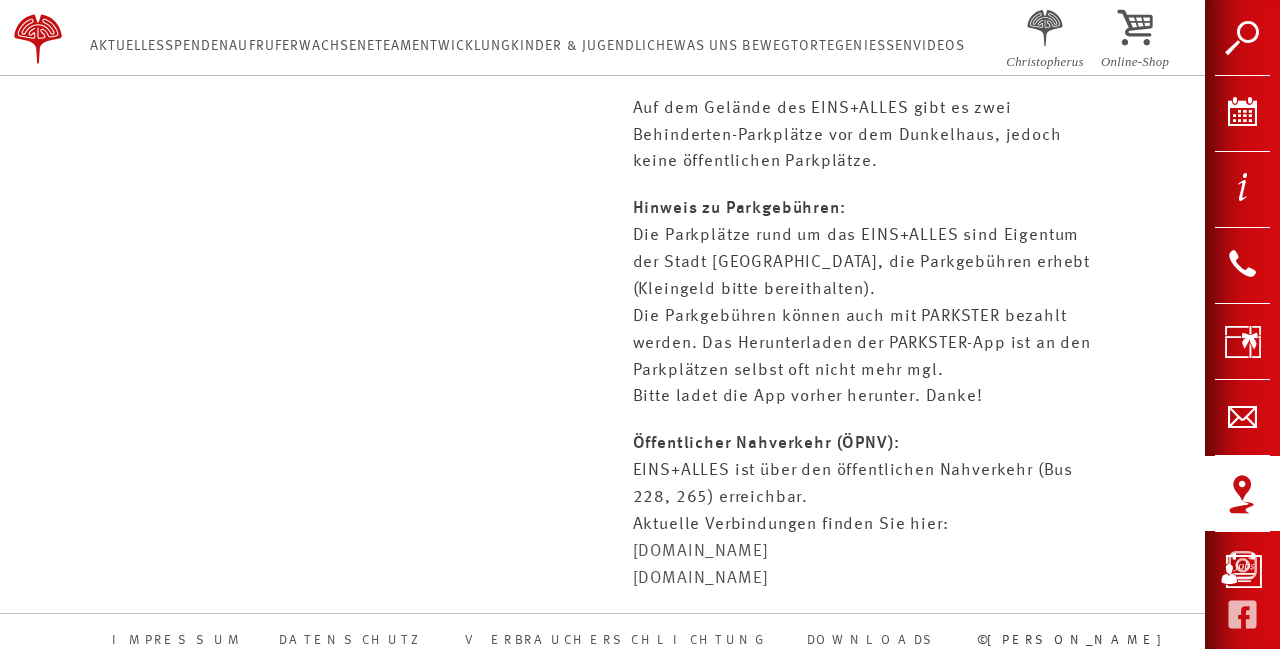 scroll, scrollTop: 1260, scrollLeft: 0, axis: vertical 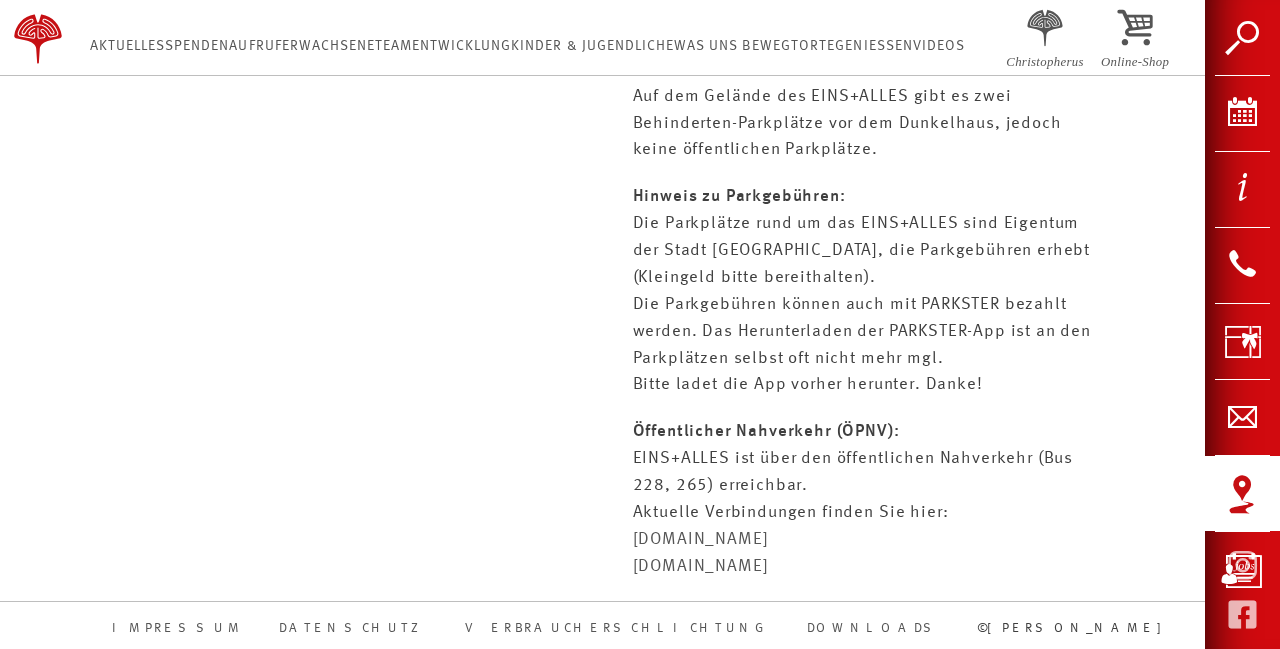 drag, startPoint x: 640, startPoint y: 481, endPoint x: 921, endPoint y: 487, distance: 281.06406 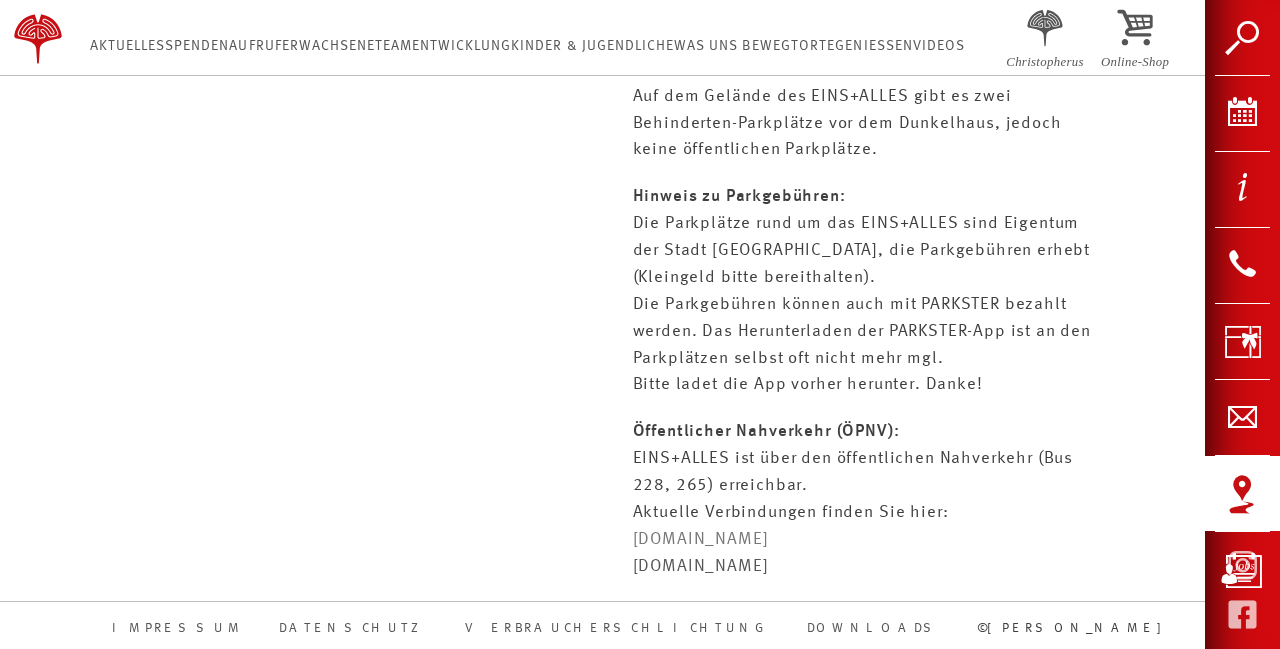 click on "www.vvs.de" at bounding box center (701, 539) 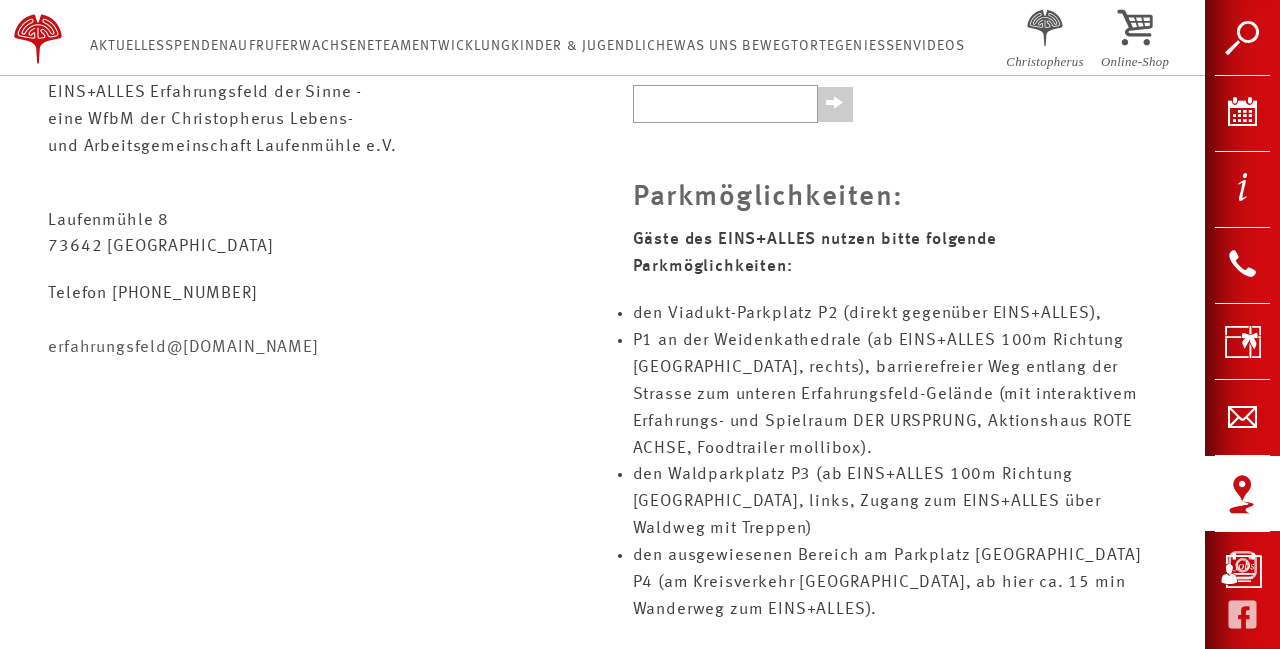 scroll, scrollTop: 740, scrollLeft: 0, axis: vertical 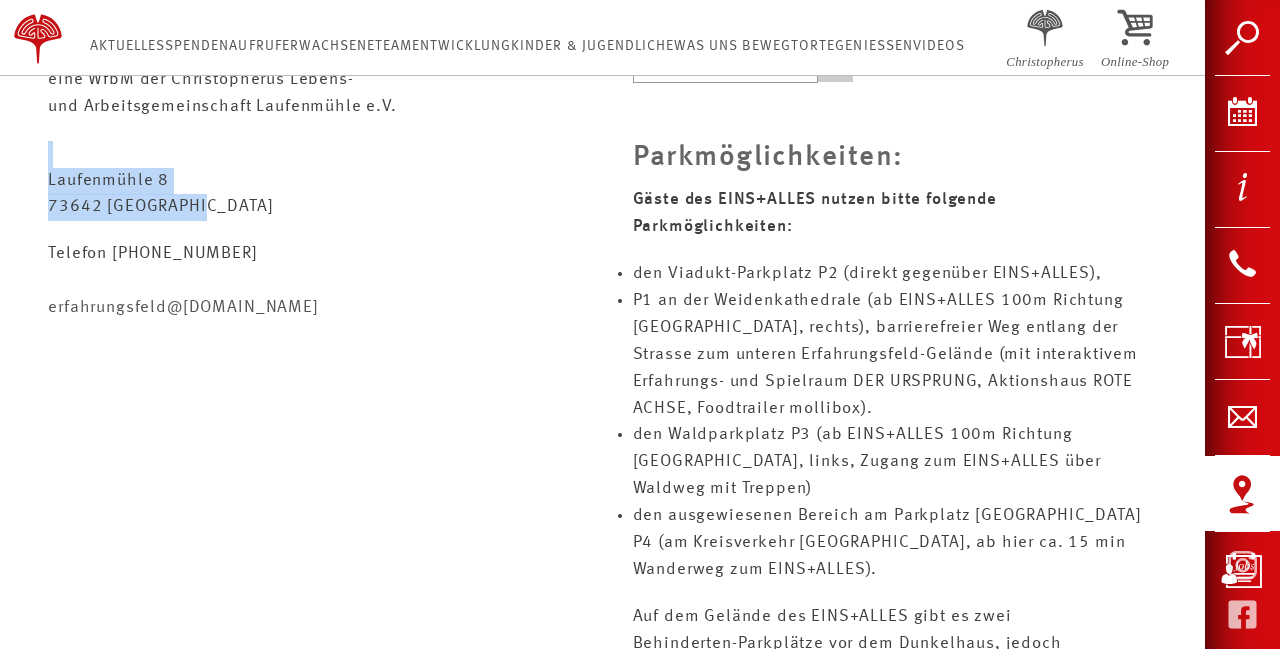 drag, startPoint x: 205, startPoint y: 210, endPoint x: 53, endPoint y: 171, distance: 156.92355 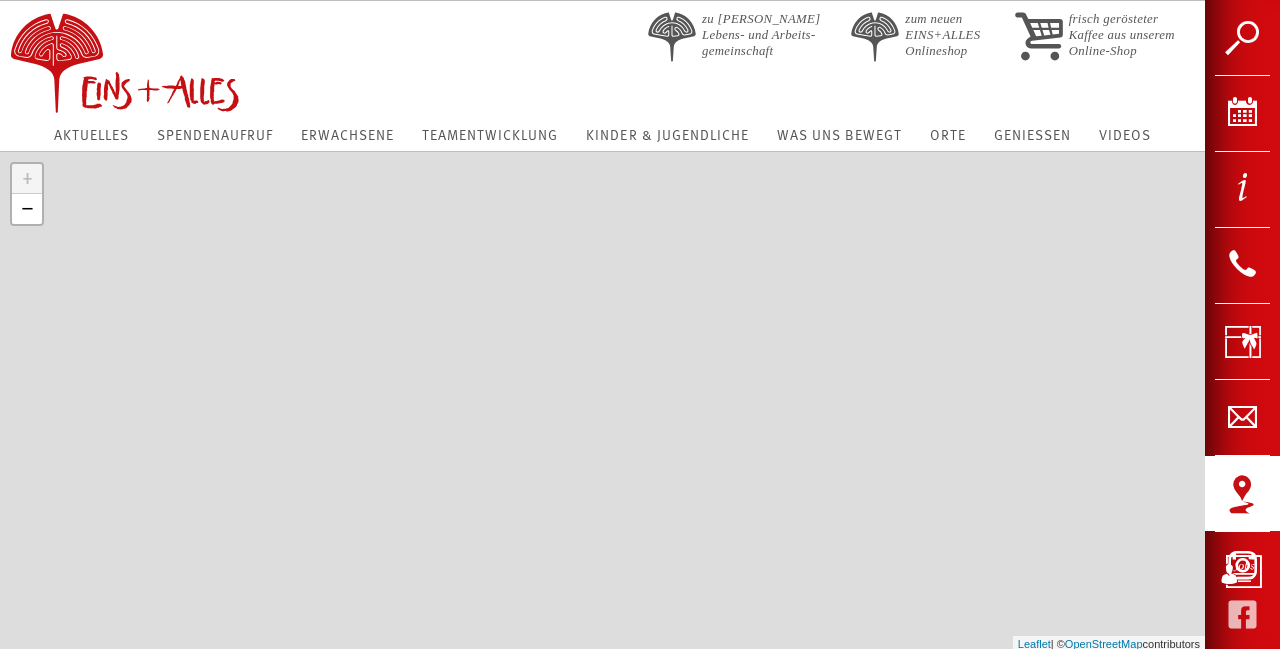 click at bounding box center (1242, 564) 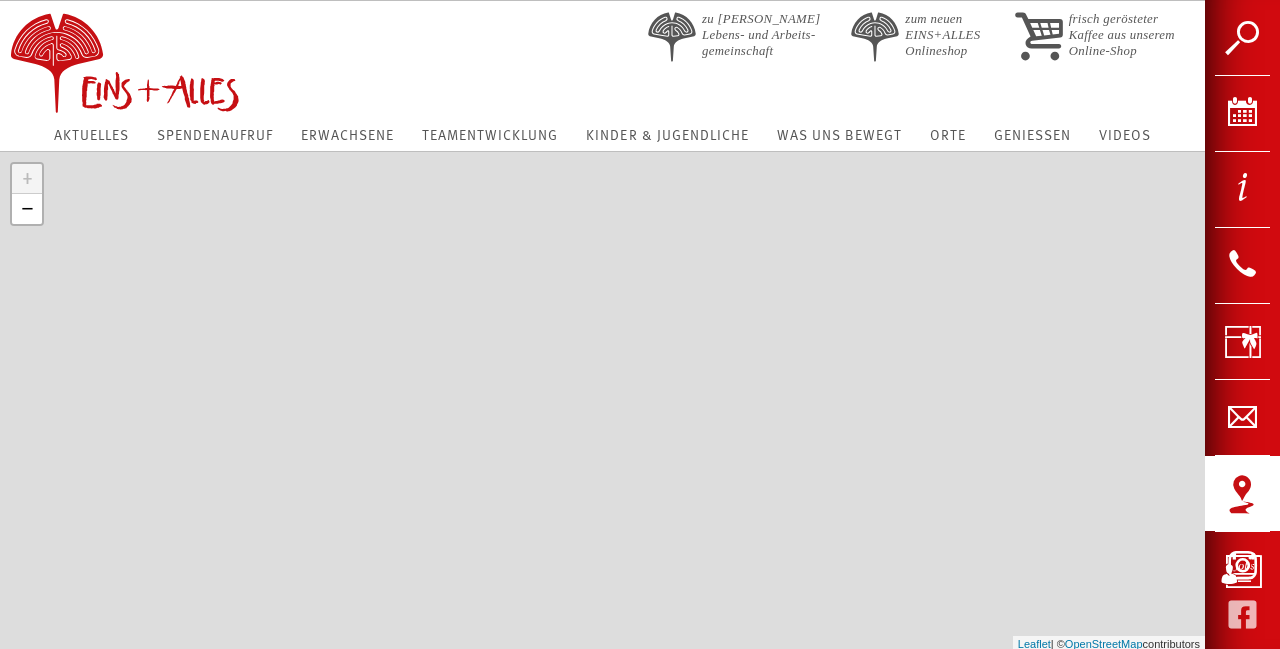 scroll, scrollTop: 416, scrollLeft: 0, axis: vertical 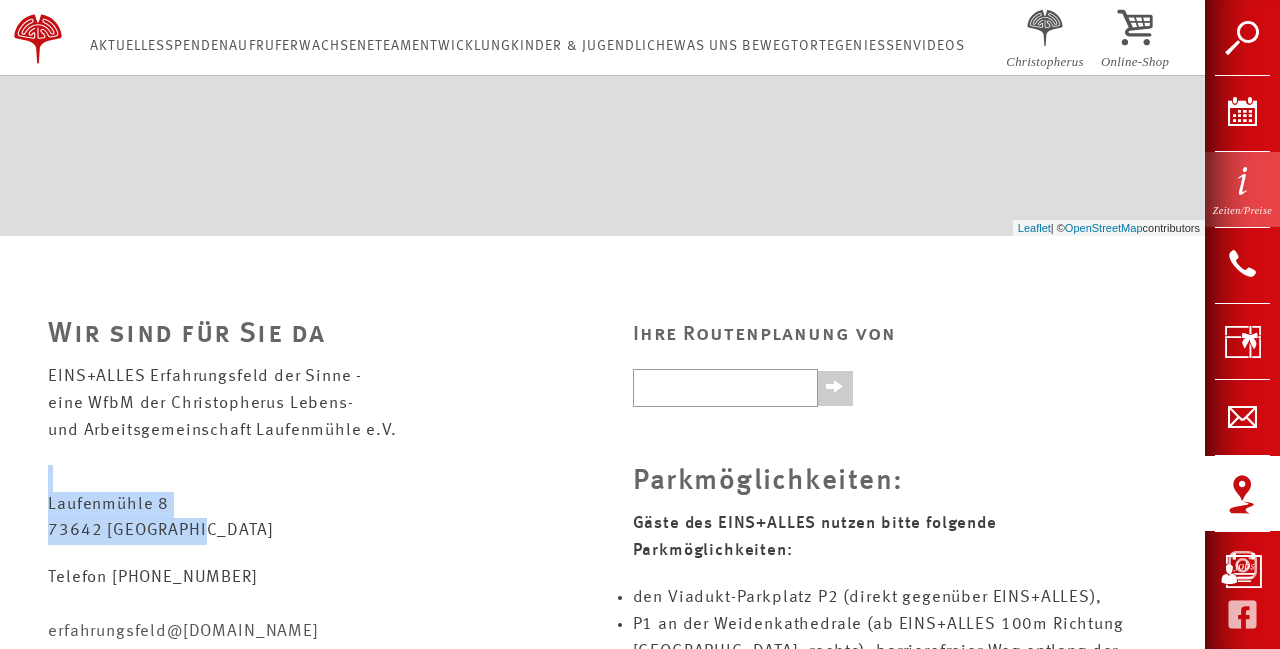 click on "Zeiten/Preise" at bounding box center (1242, 189) 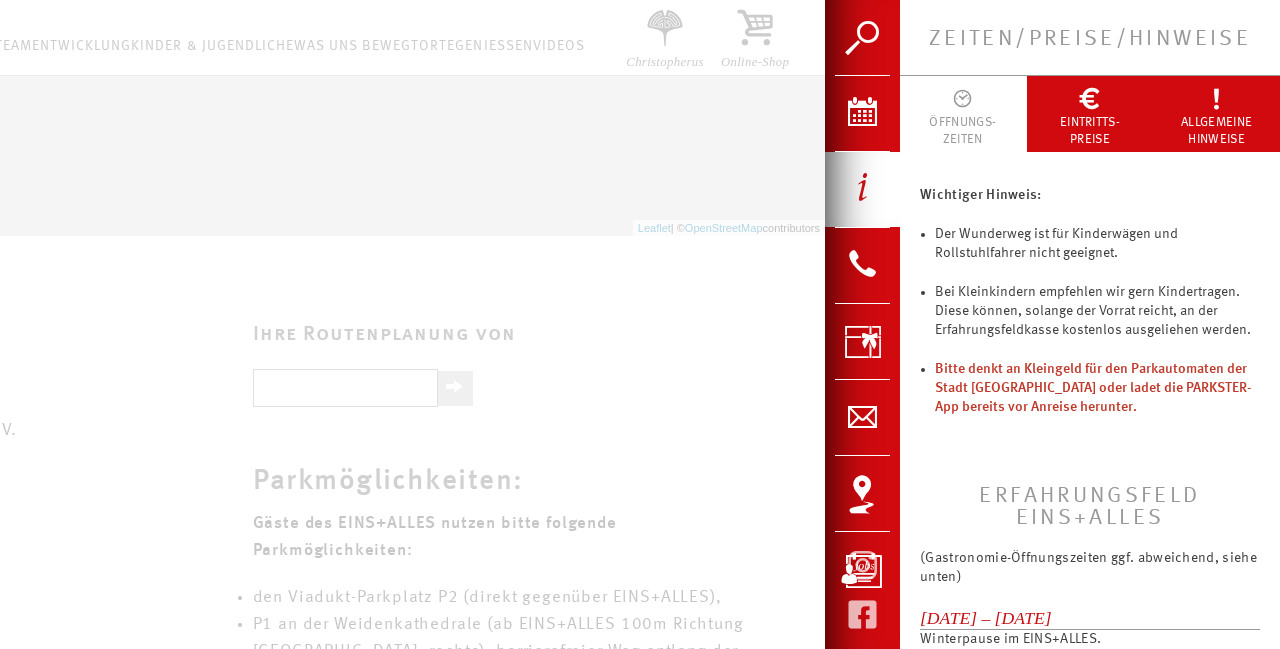 click at bounding box center [640, 324] 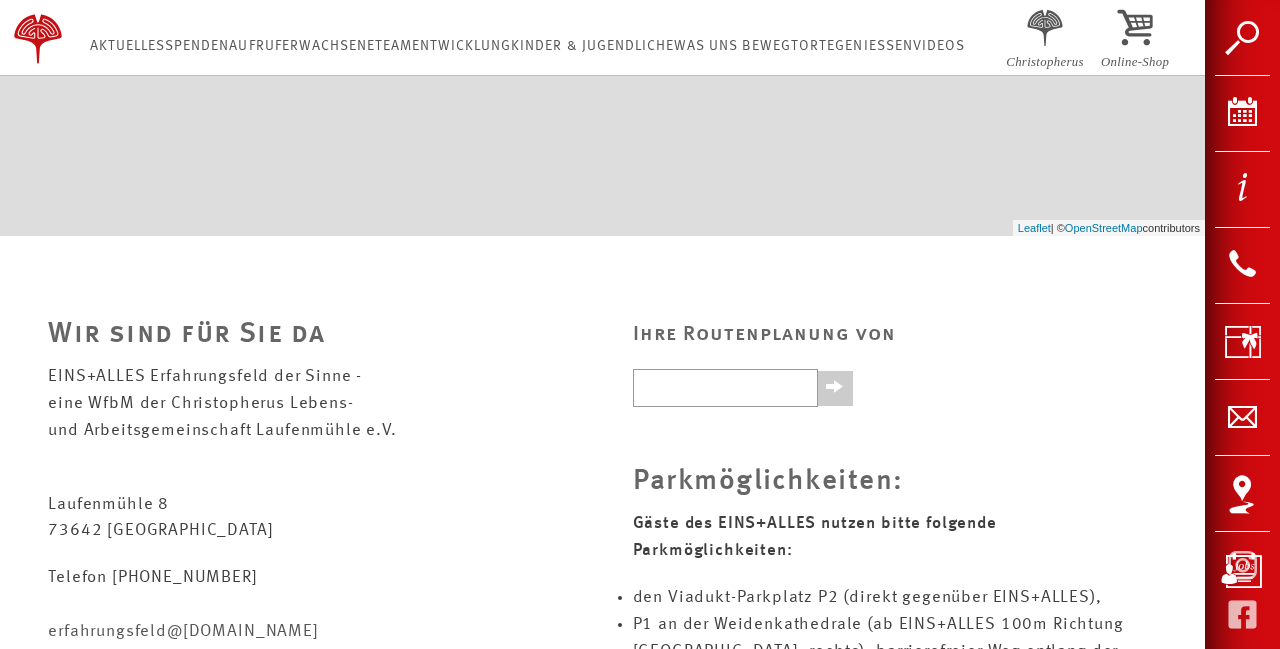 scroll, scrollTop: 0, scrollLeft: 0, axis: both 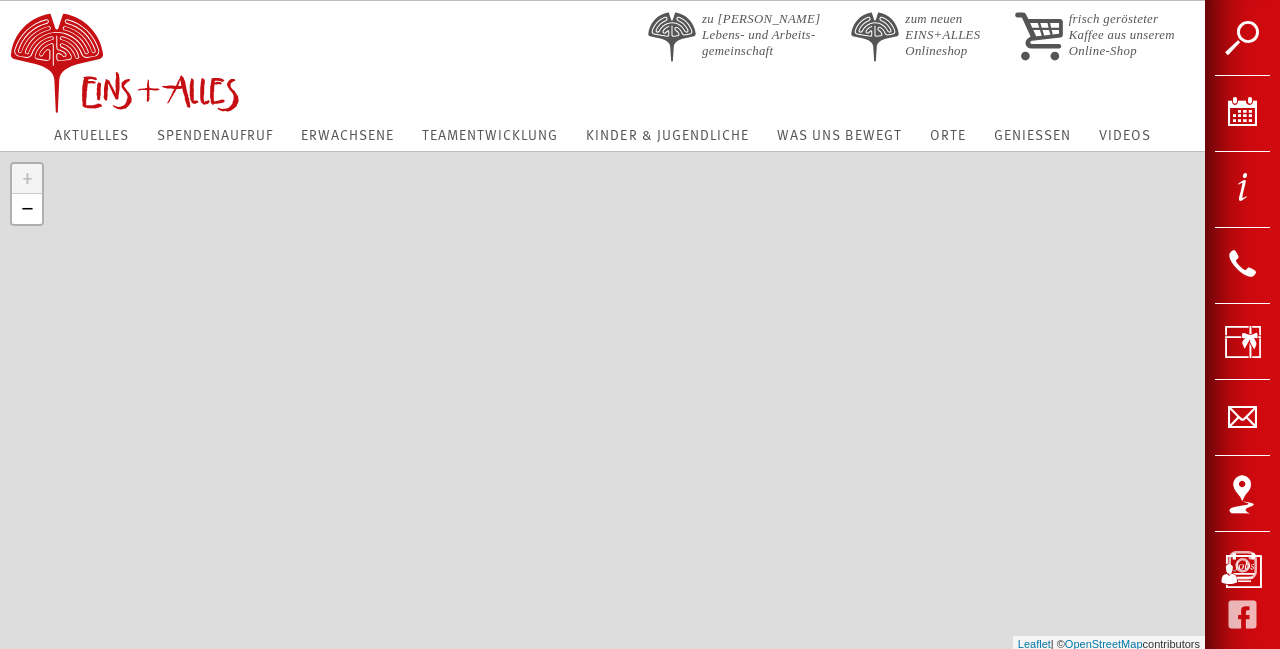 click on "Erwachsene" at bounding box center (347, 135) 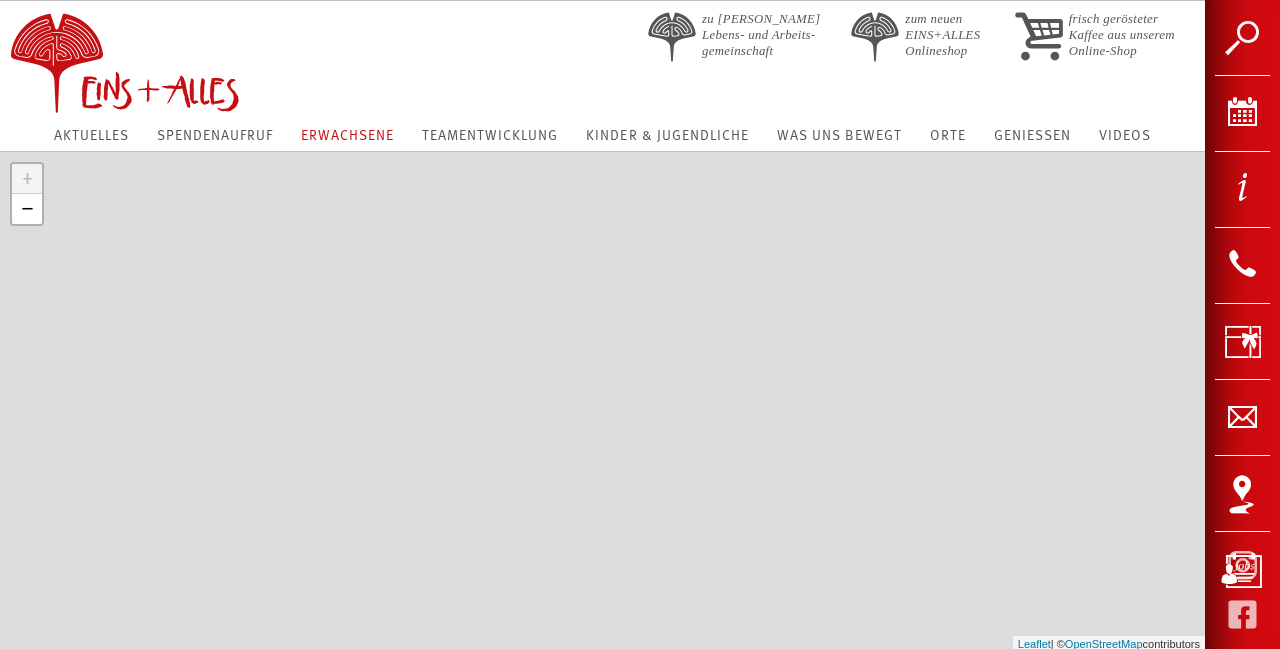 click on "Erwachsene" at bounding box center [347, 136] 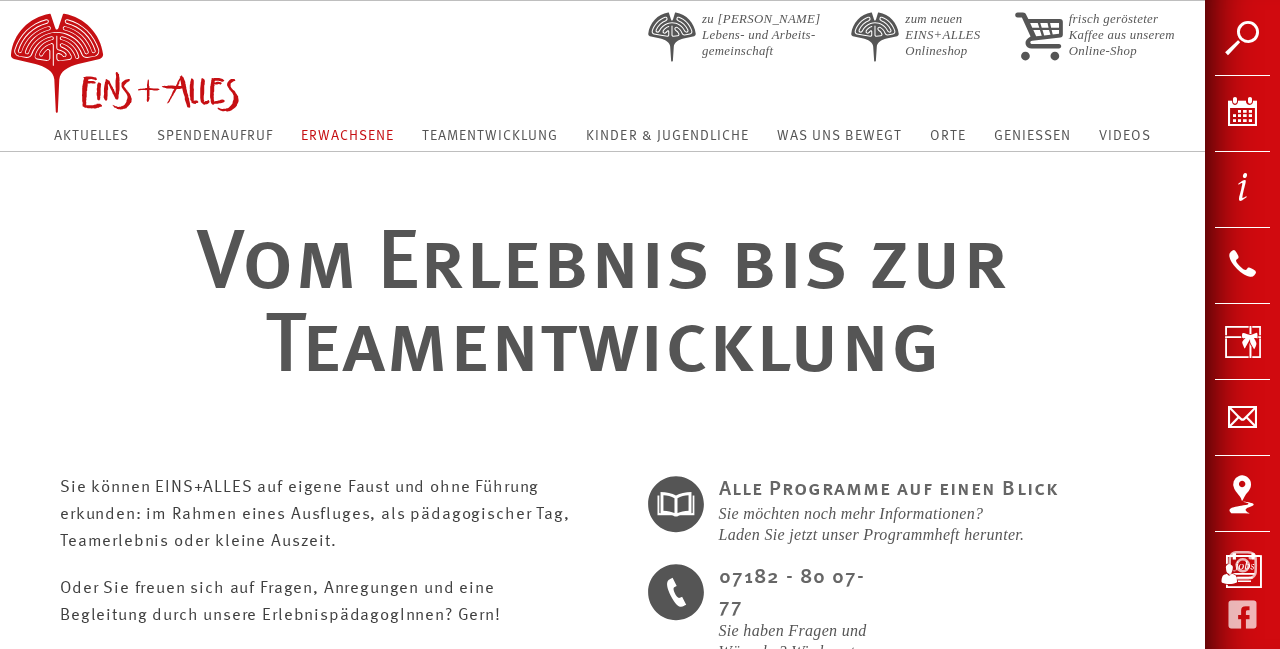 scroll, scrollTop: 0, scrollLeft: 0, axis: both 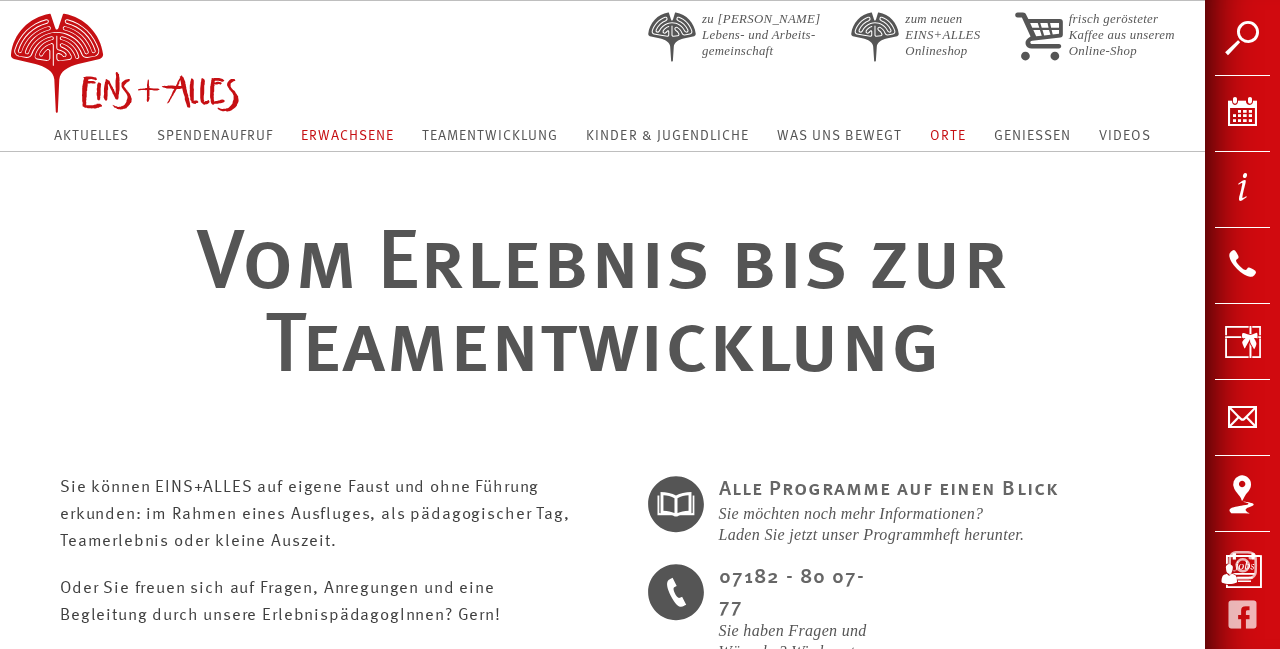 click on "Orte" at bounding box center [948, 136] 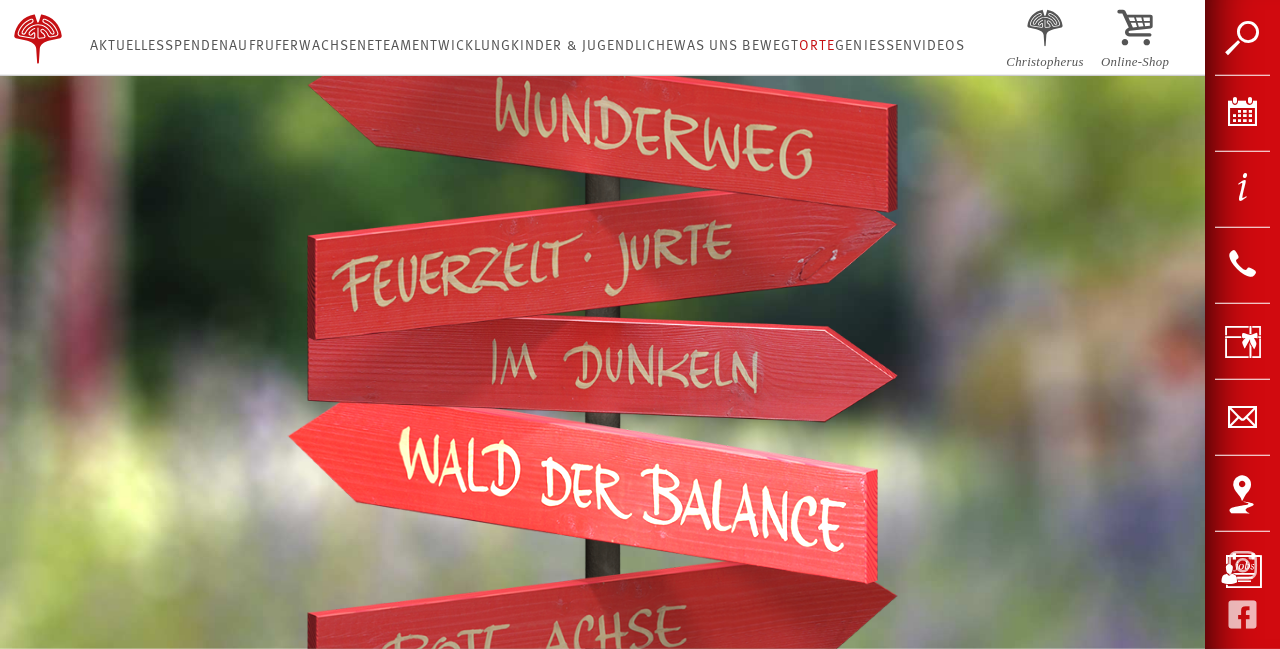 scroll, scrollTop: 829, scrollLeft: 0, axis: vertical 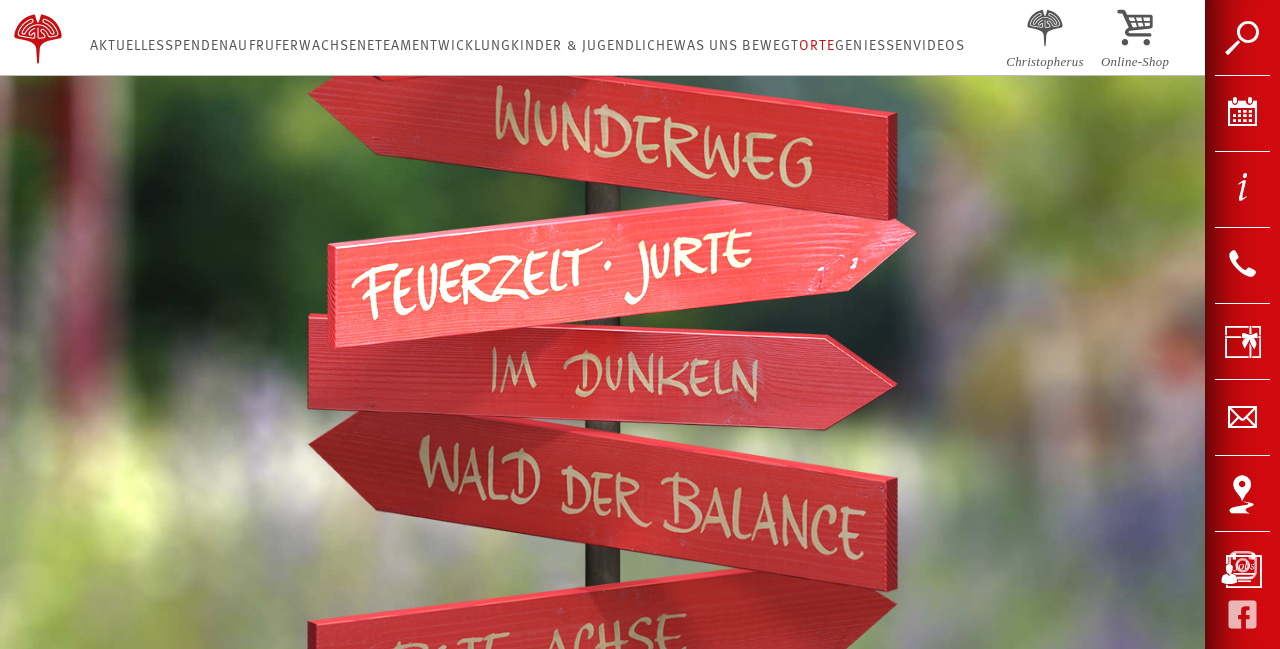 click at bounding box center (622, 267) 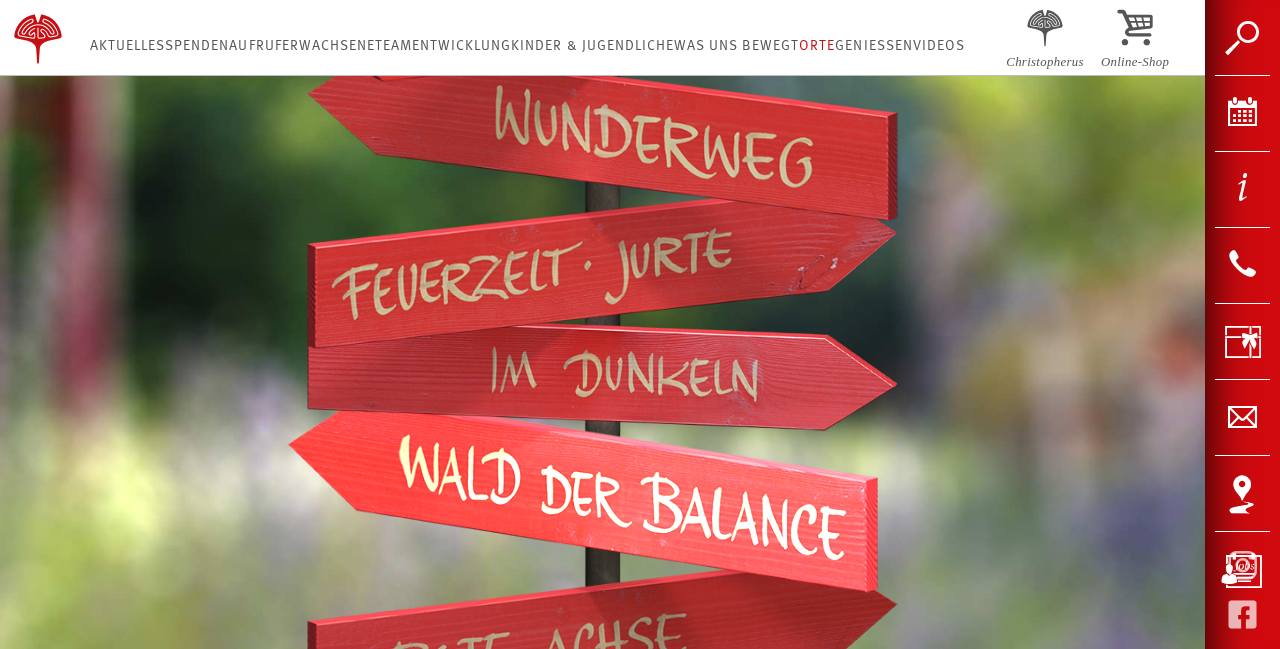 click at bounding box center (582, 494) 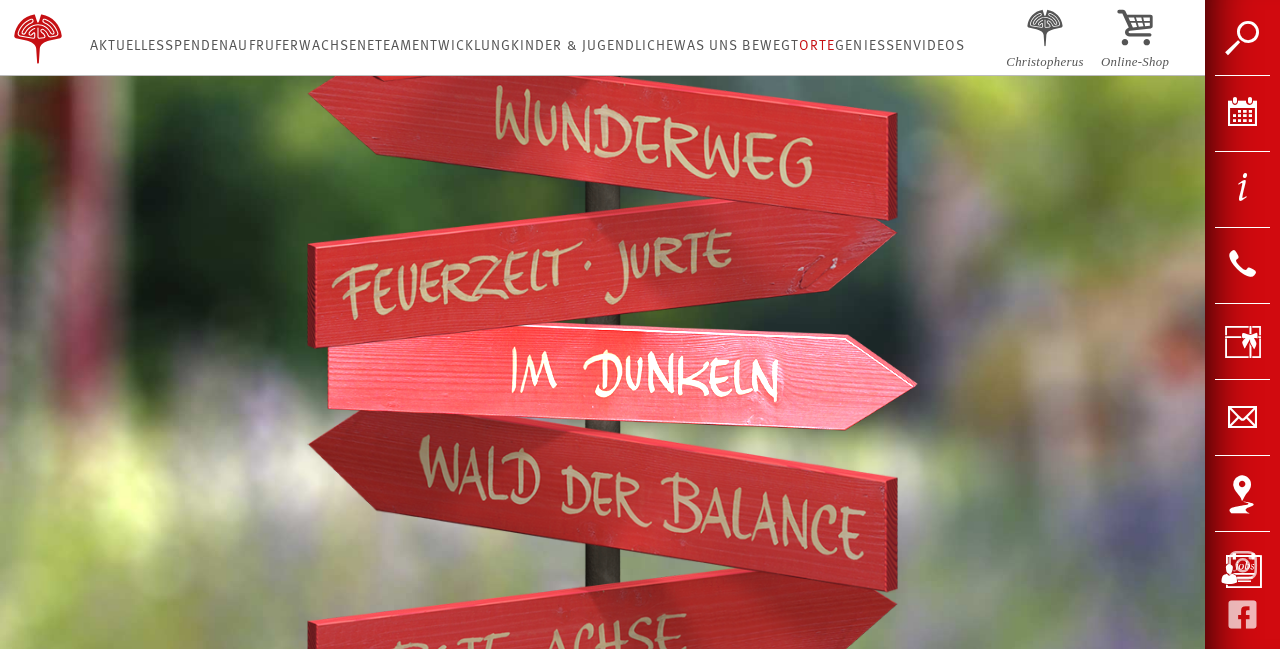 click at bounding box center (622, 372) 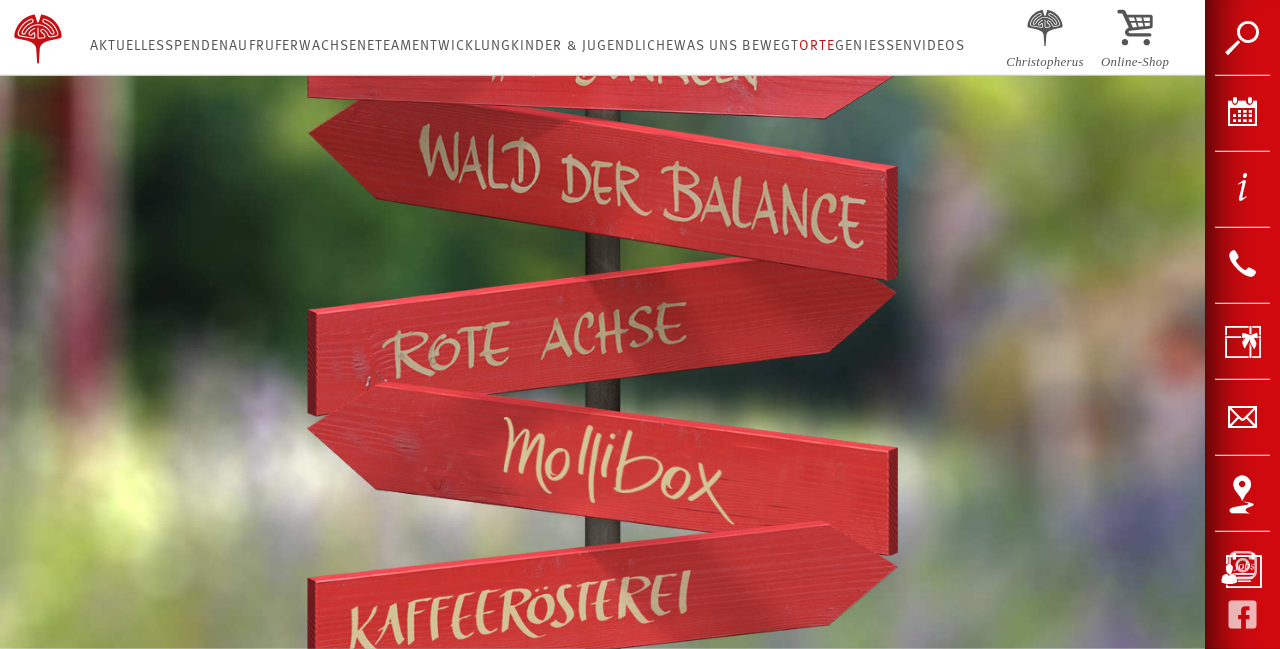 scroll, scrollTop: 1245, scrollLeft: 0, axis: vertical 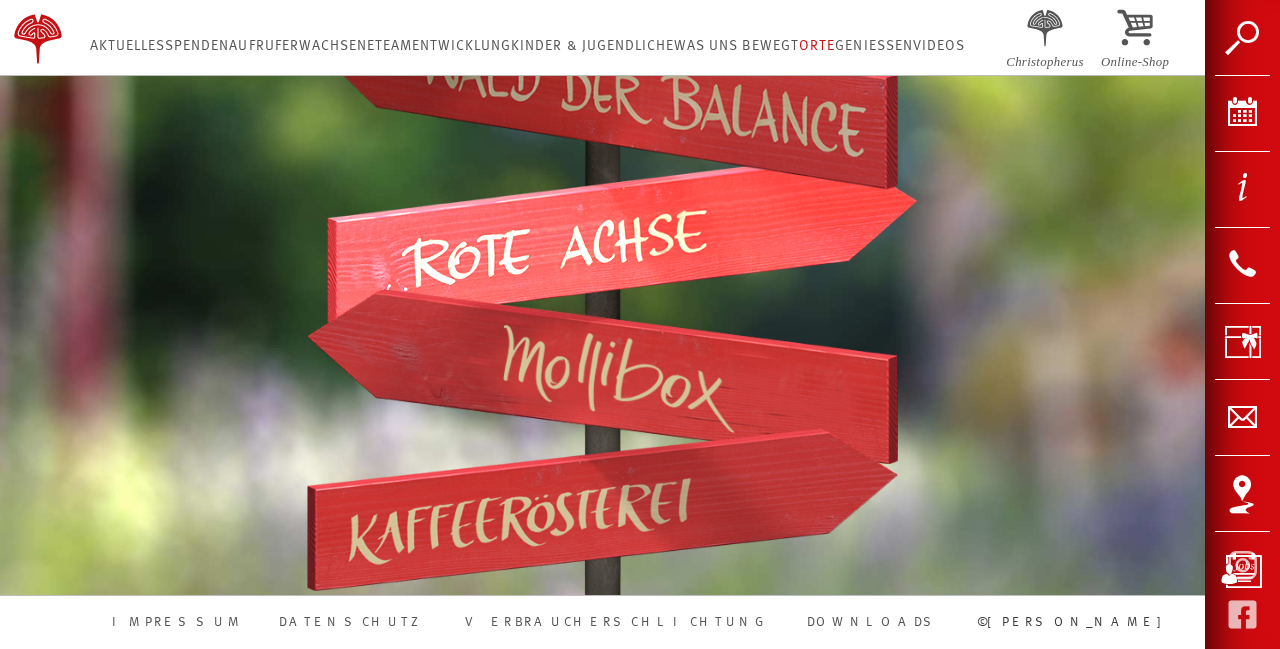 click at bounding box center [622, 239] 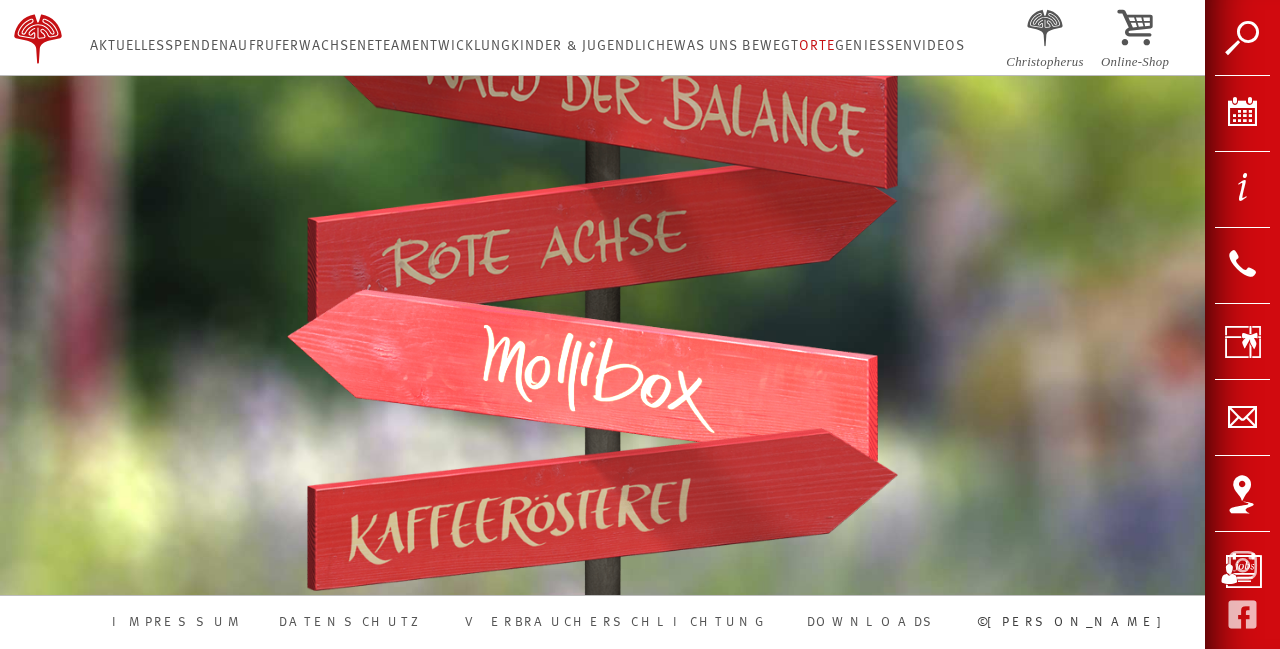 click at bounding box center [582, 376] 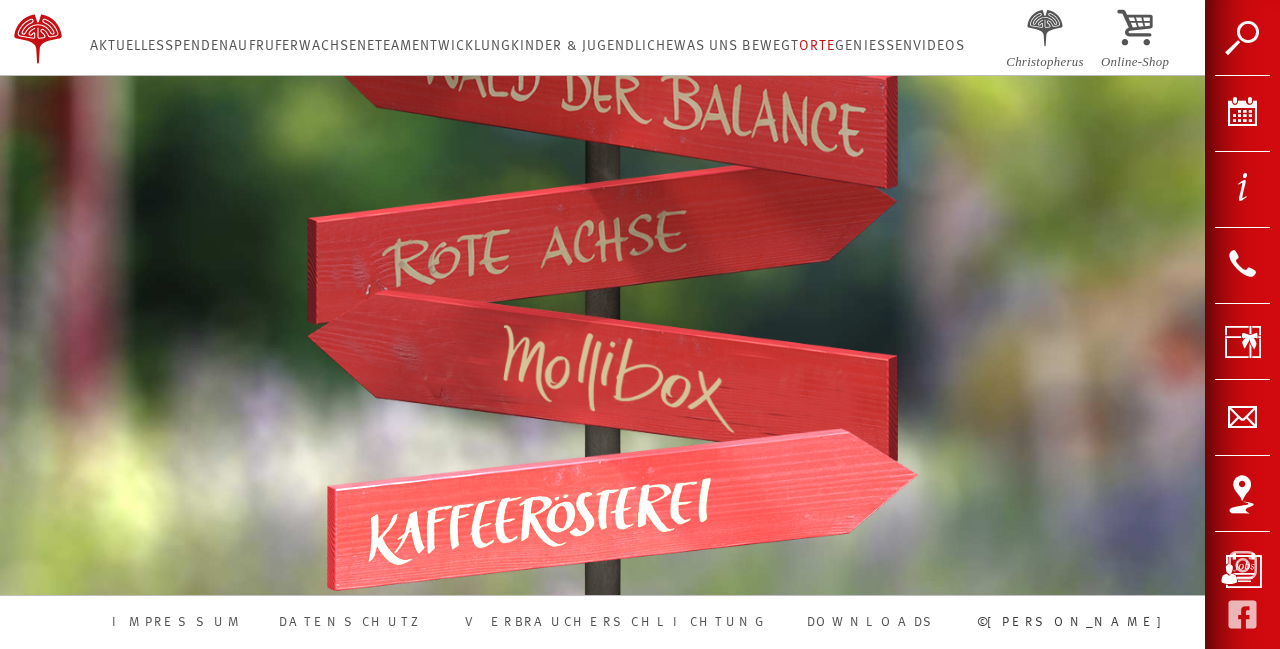 click at bounding box center [622, 509] 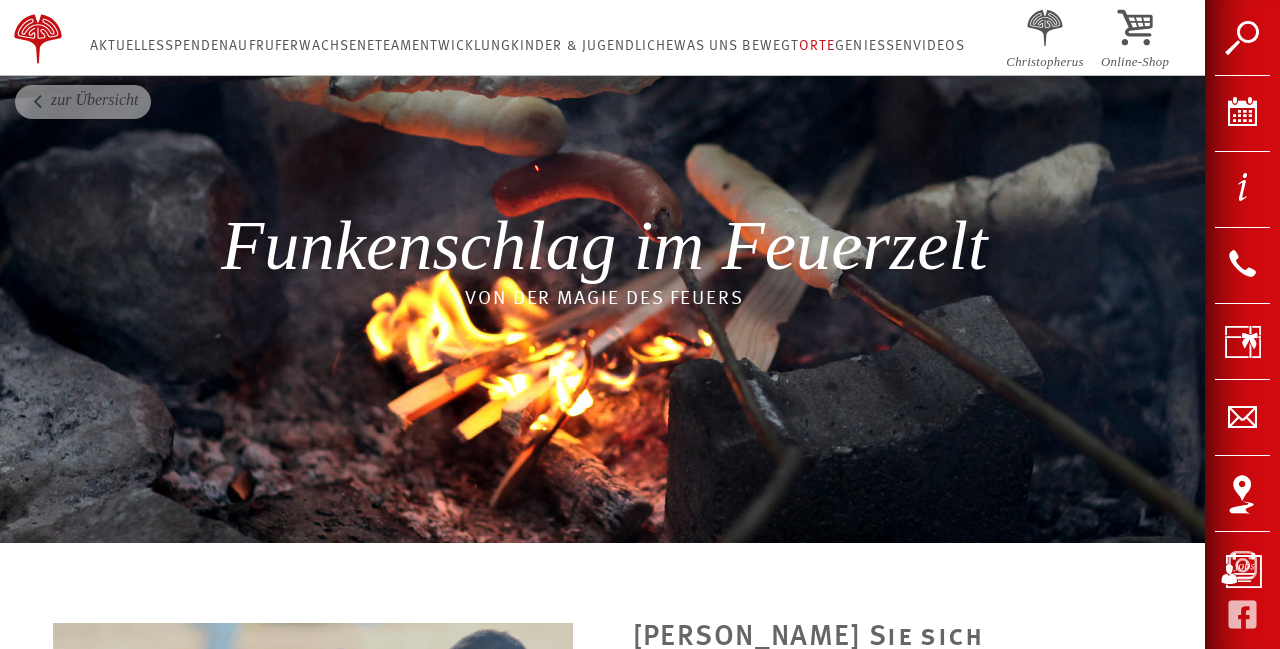 scroll, scrollTop: 0, scrollLeft: 0, axis: both 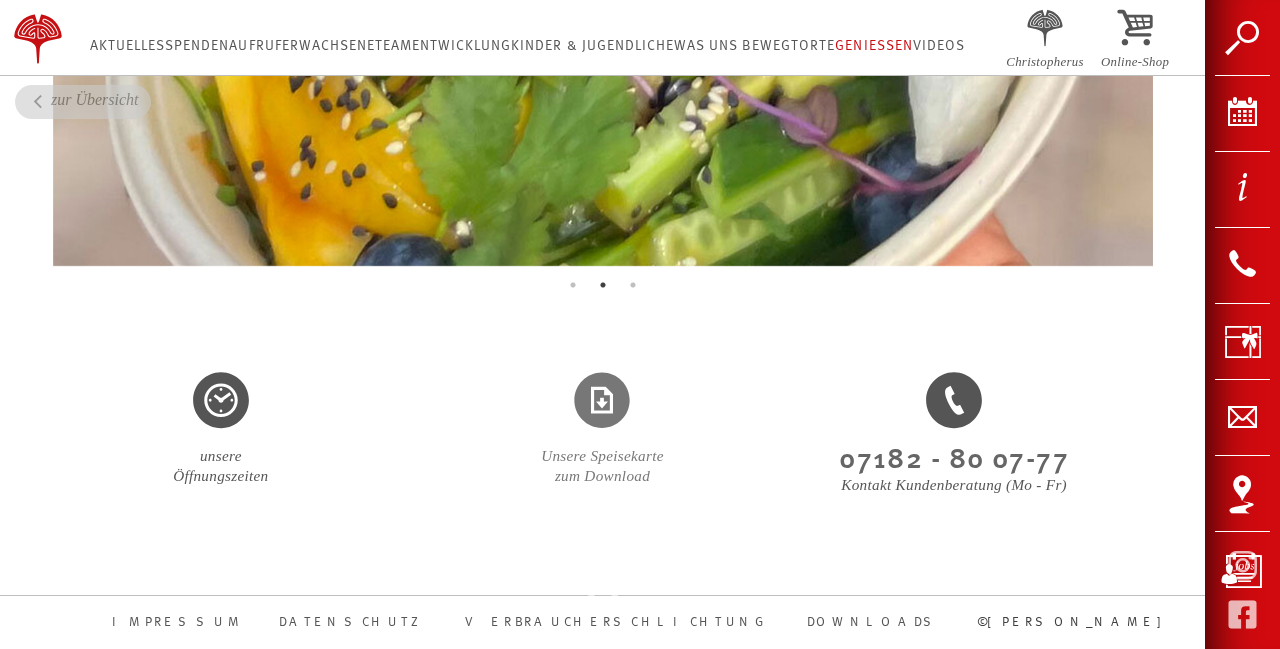 click at bounding box center [602, 415] 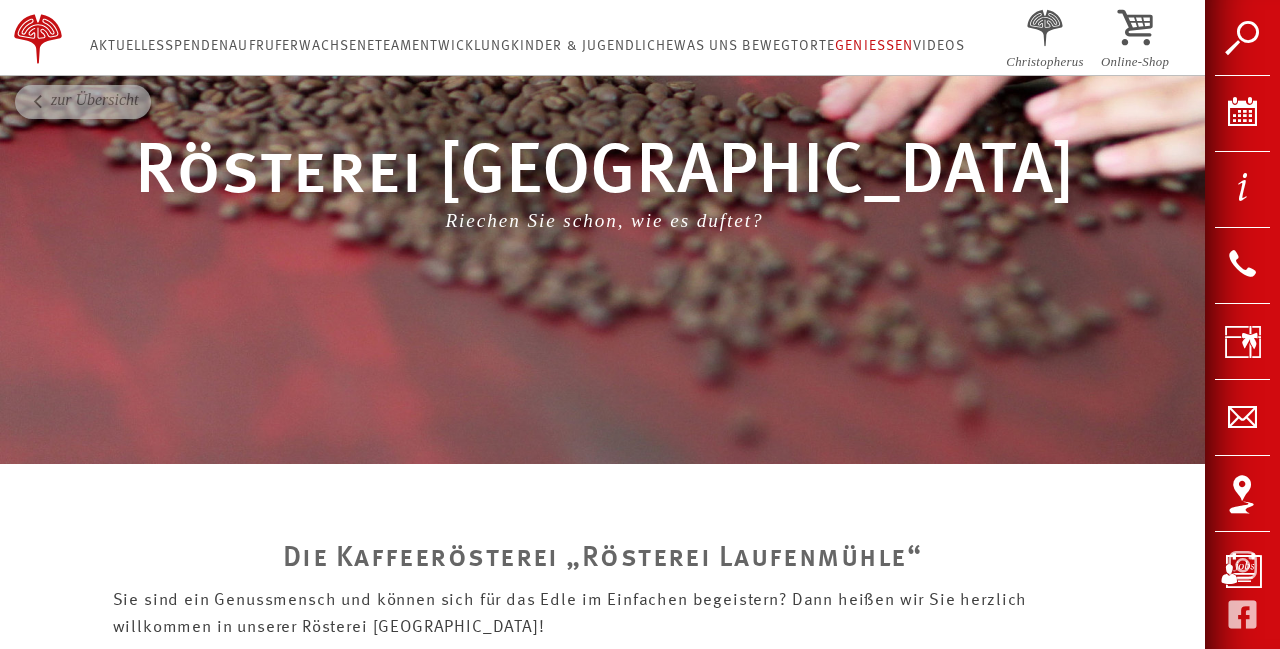 scroll, scrollTop: 0, scrollLeft: 0, axis: both 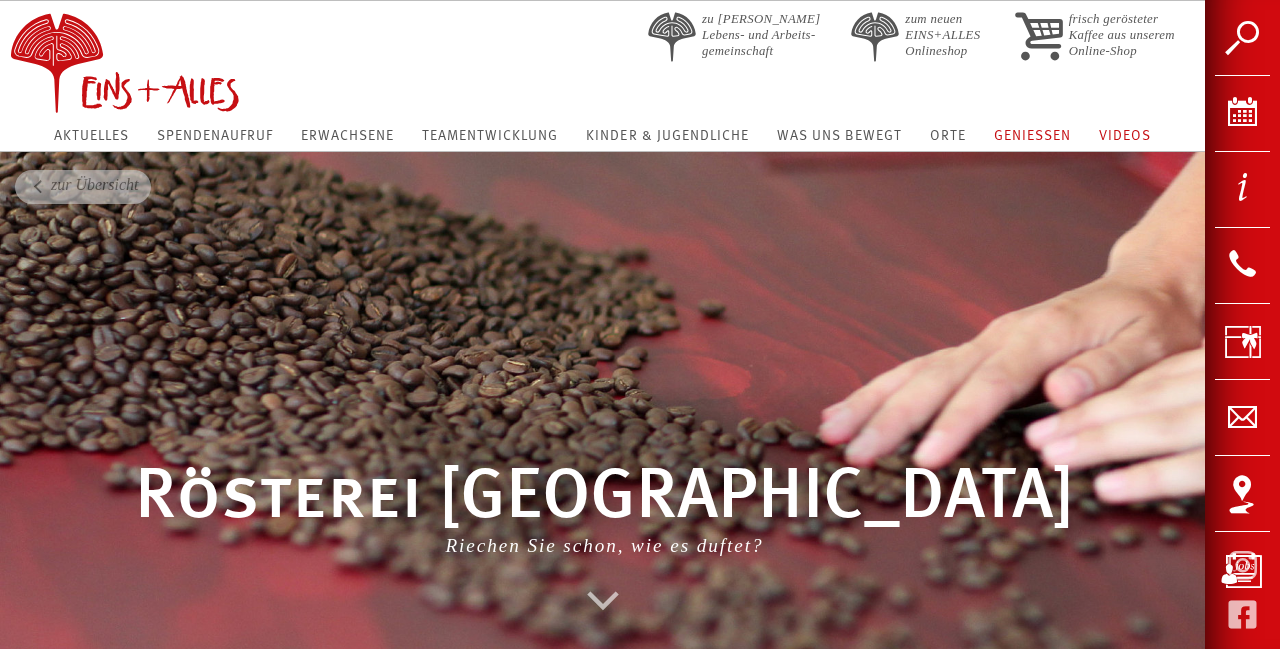 click on "Videos" at bounding box center (1125, 136) 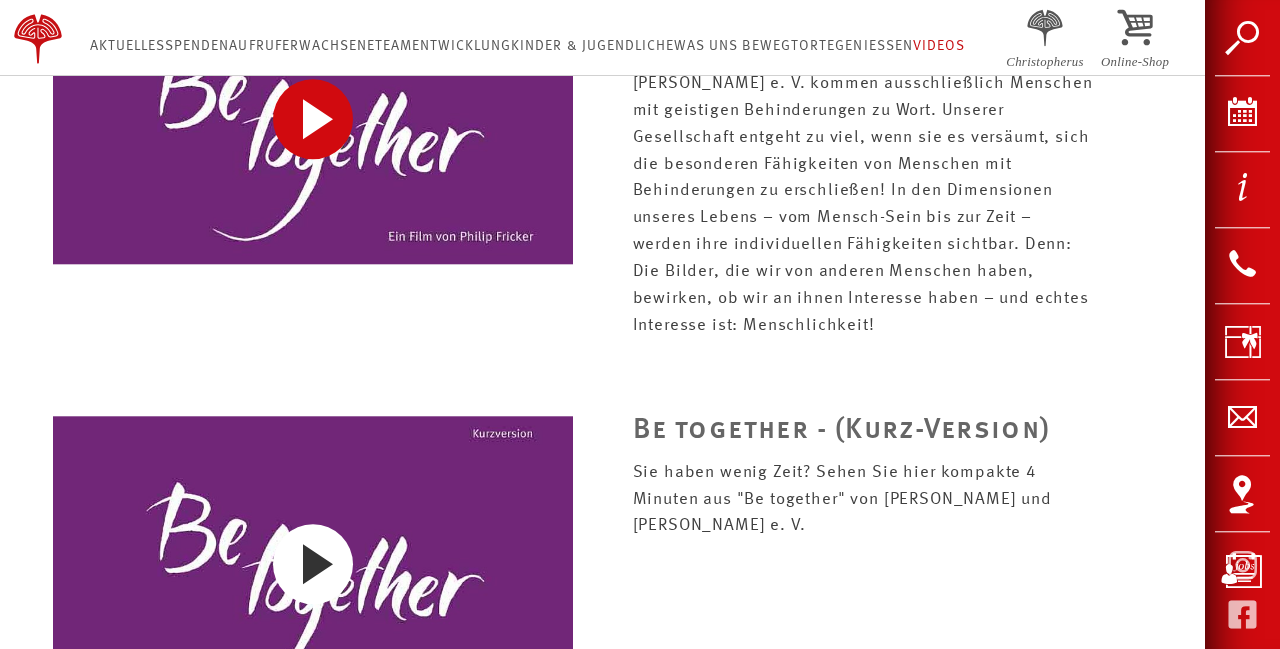 scroll, scrollTop: 2912, scrollLeft: 0, axis: vertical 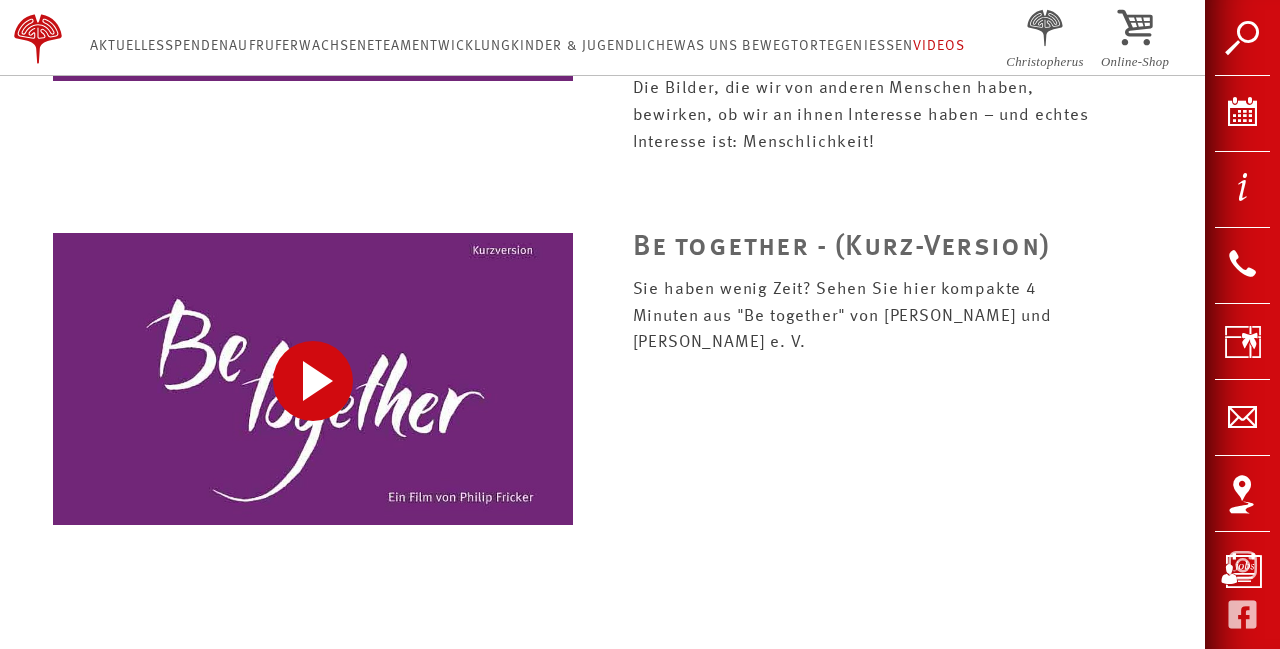 click at bounding box center [313, 381] 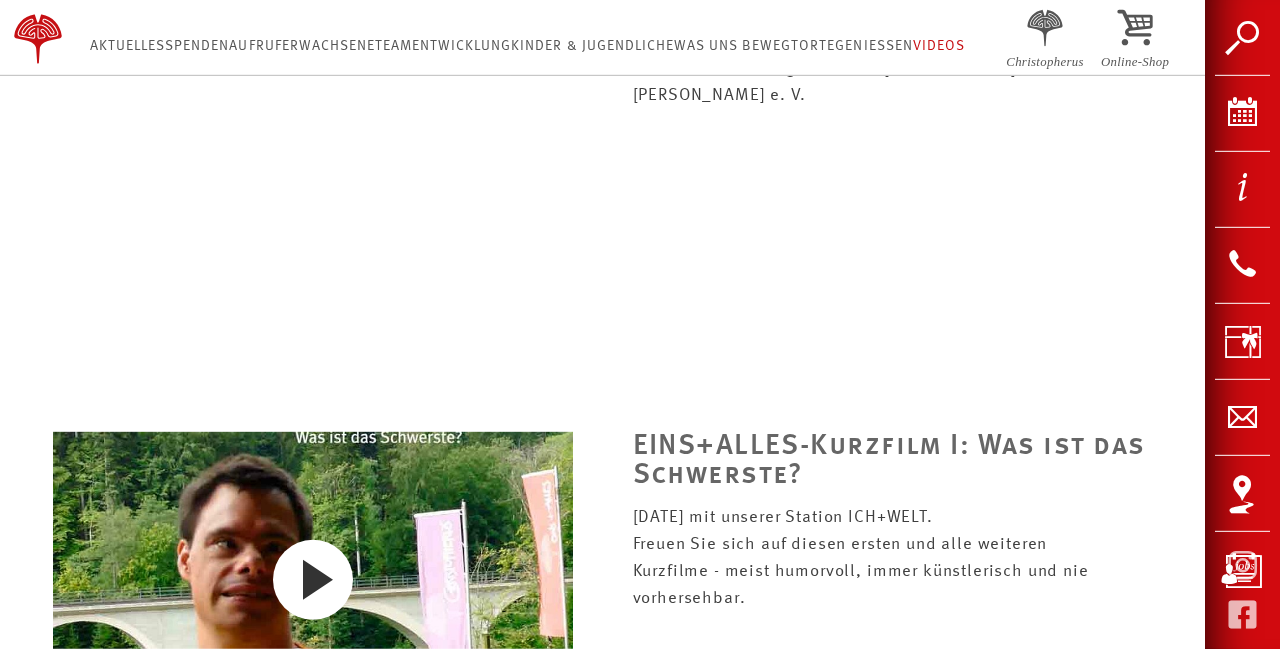 scroll, scrollTop: 3120, scrollLeft: 0, axis: vertical 